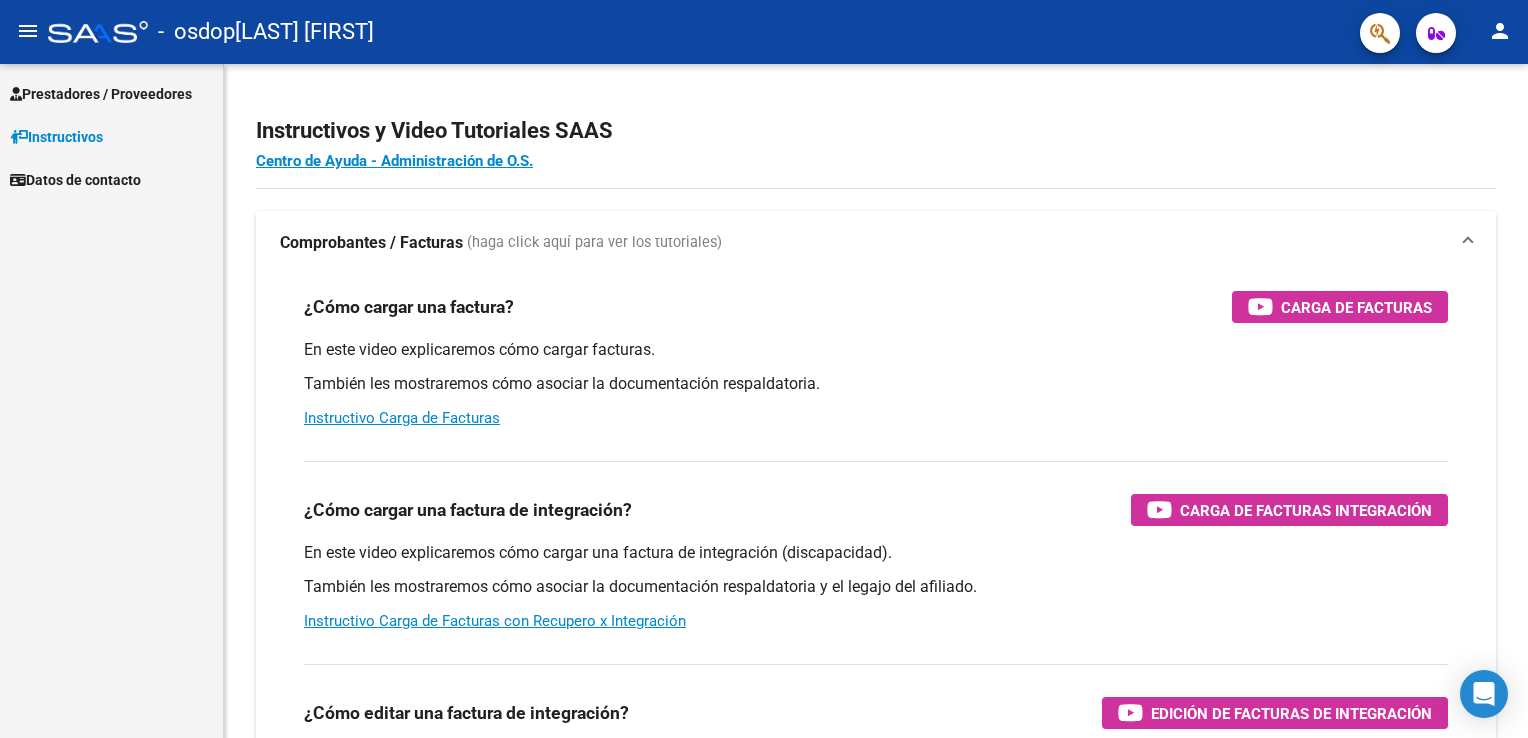 scroll, scrollTop: 0, scrollLeft: 0, axis: both 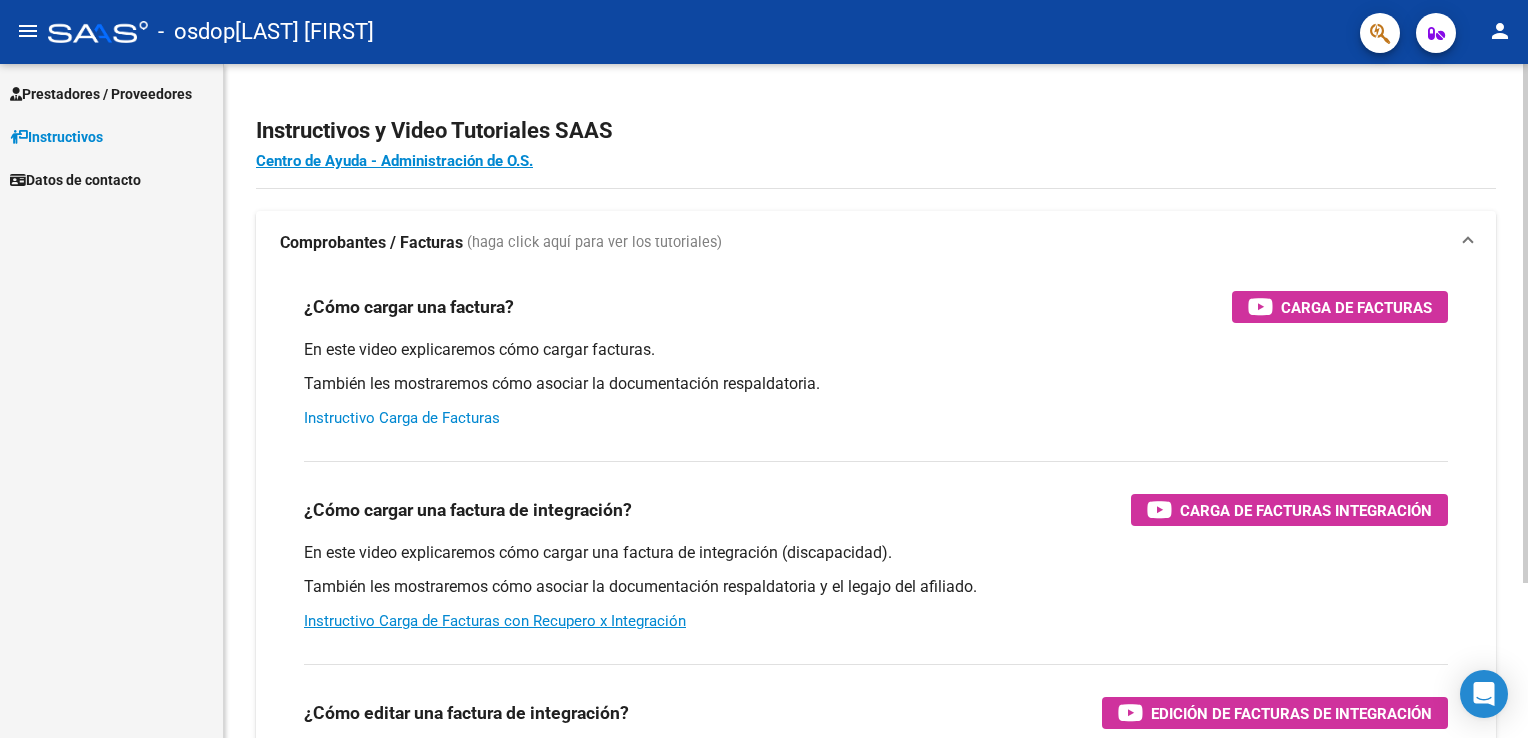 click on "Instructivo Carga de Facturas" at bounding box center [402, 418] 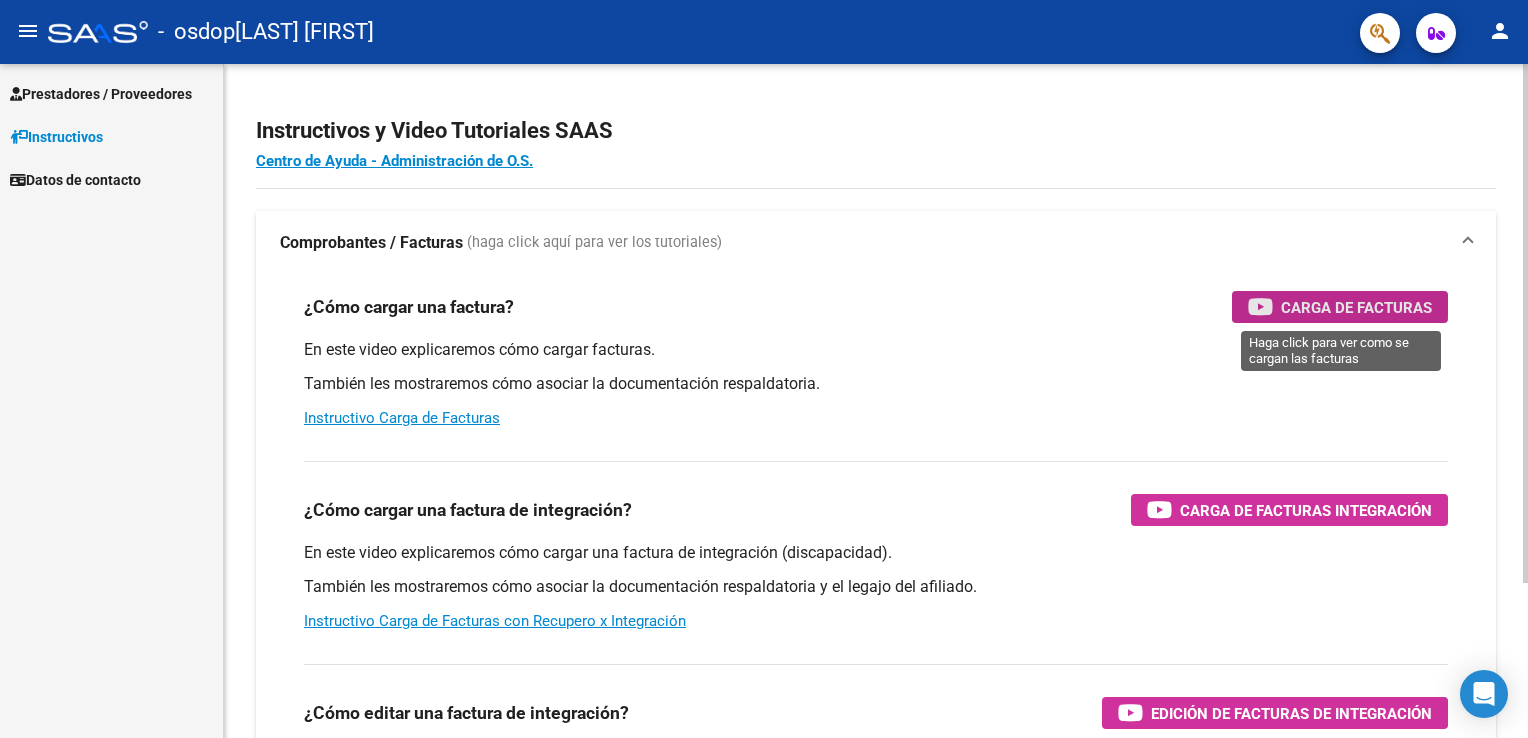 click on "Carga de Facturas" at bounding box center (1340, 307) 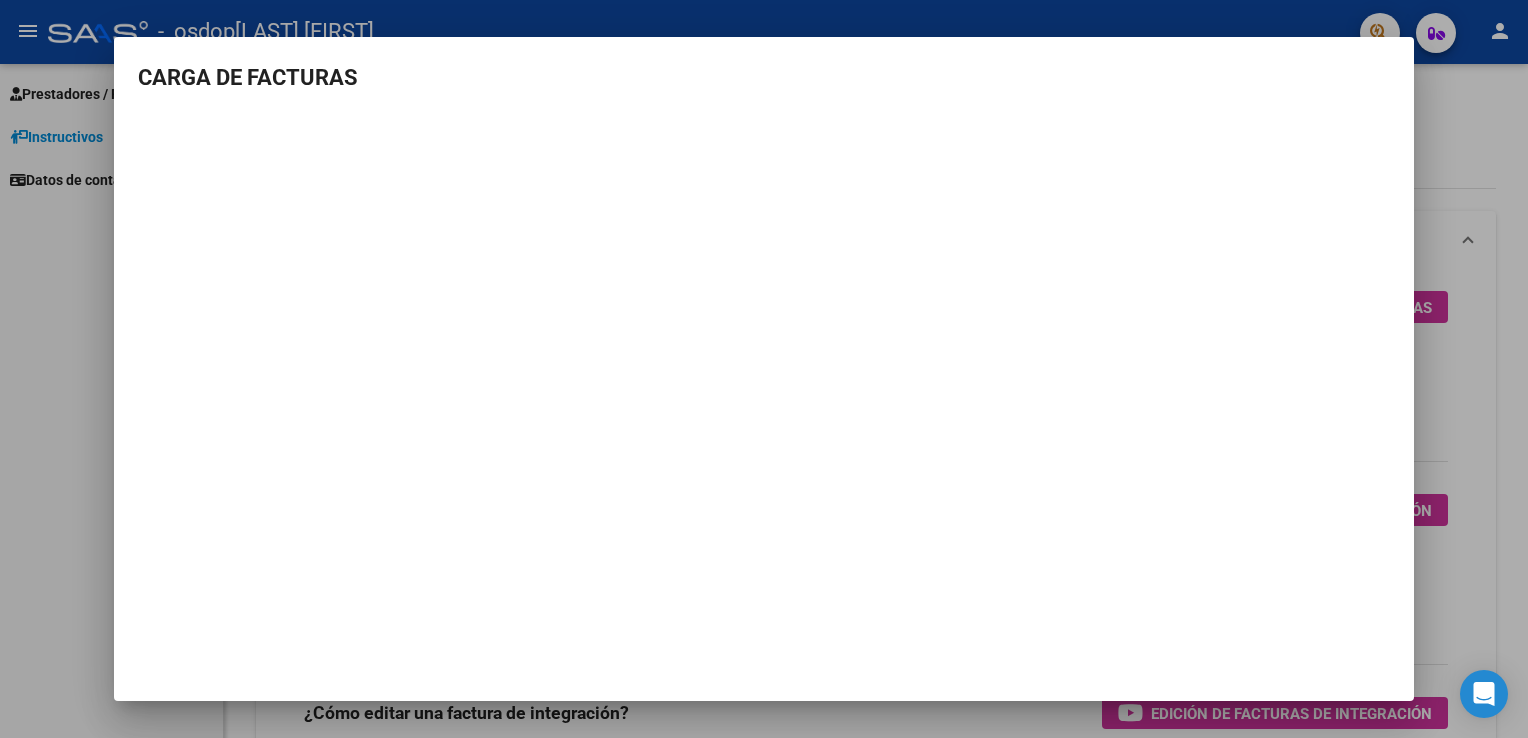 click at bounding box center [764, 369] 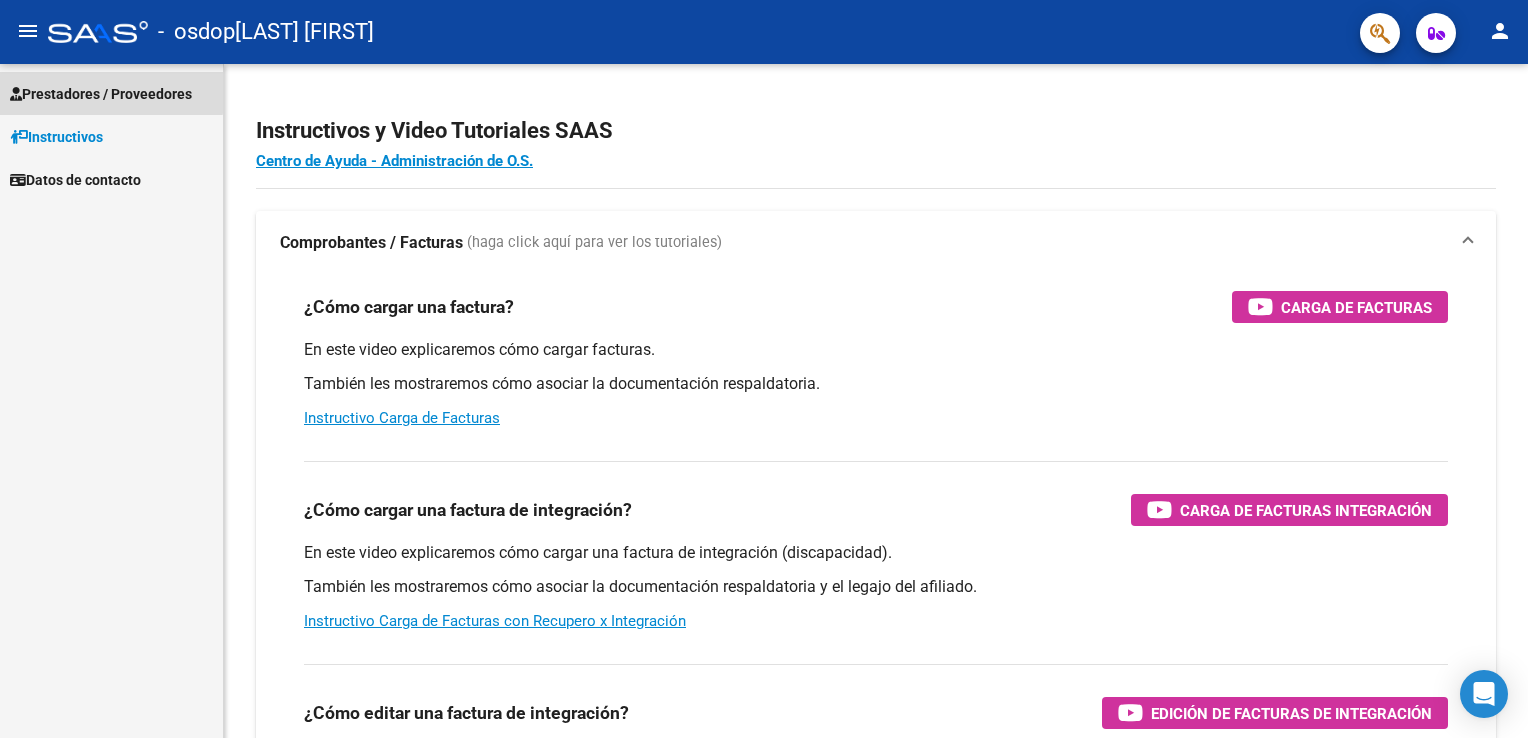 click on "Prestadores / Proveedores" at bounding box center [101, 94] 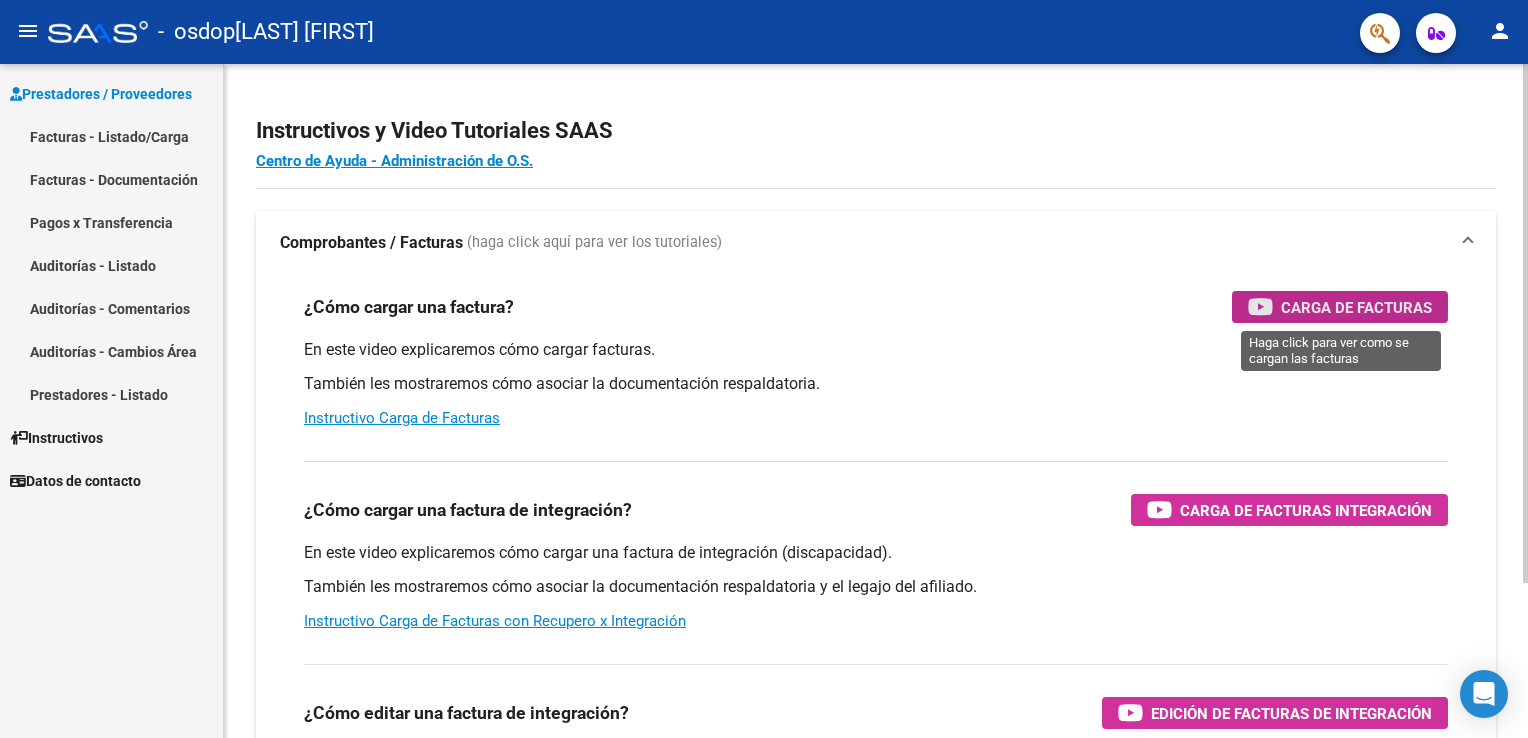 click on "Carga de Facturas" at bounding box center (1356, 307) 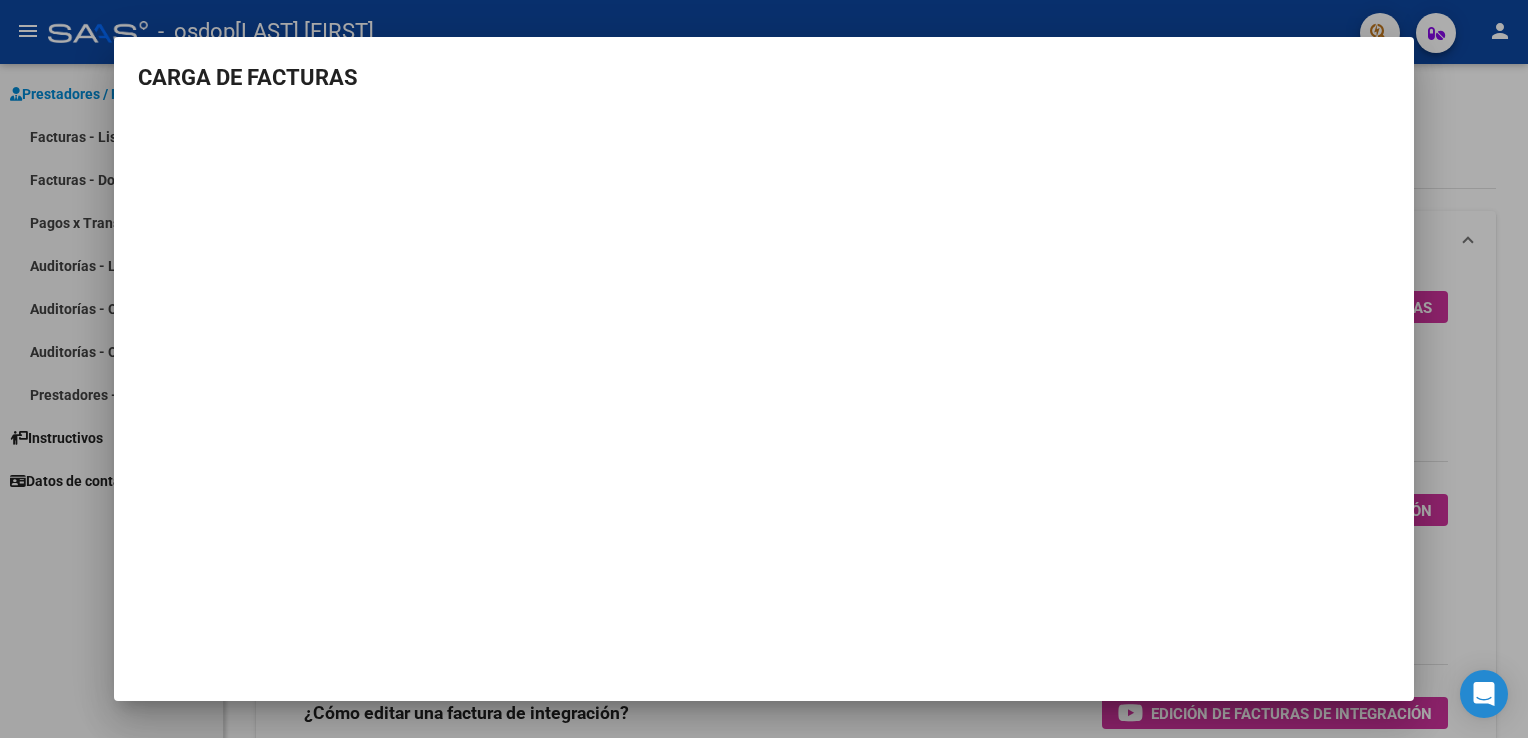 click on "CARGA DE FACTURAS" at bounding box center [764, 77] 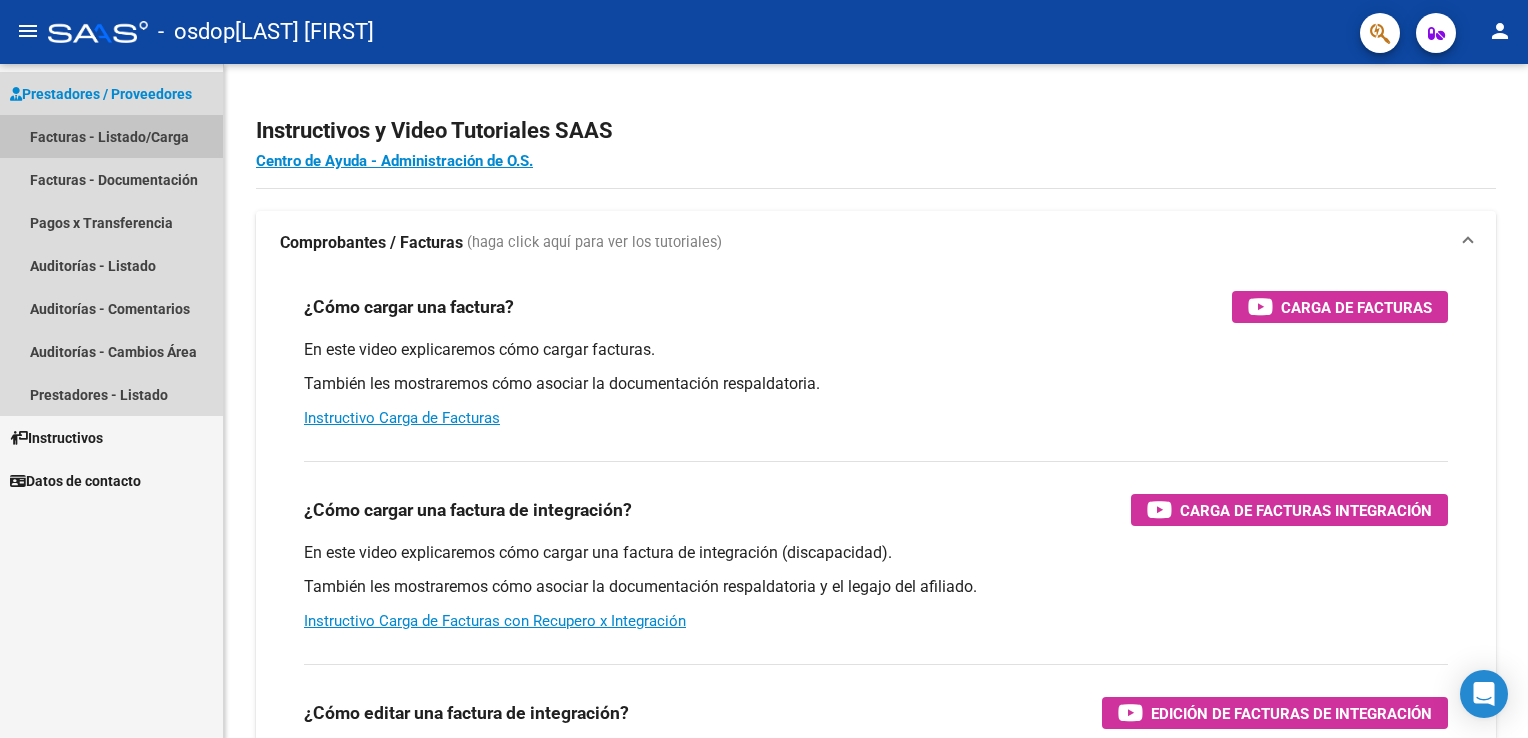 click on "Facturas - Listado/Carga" at bounding box center [111, 136] 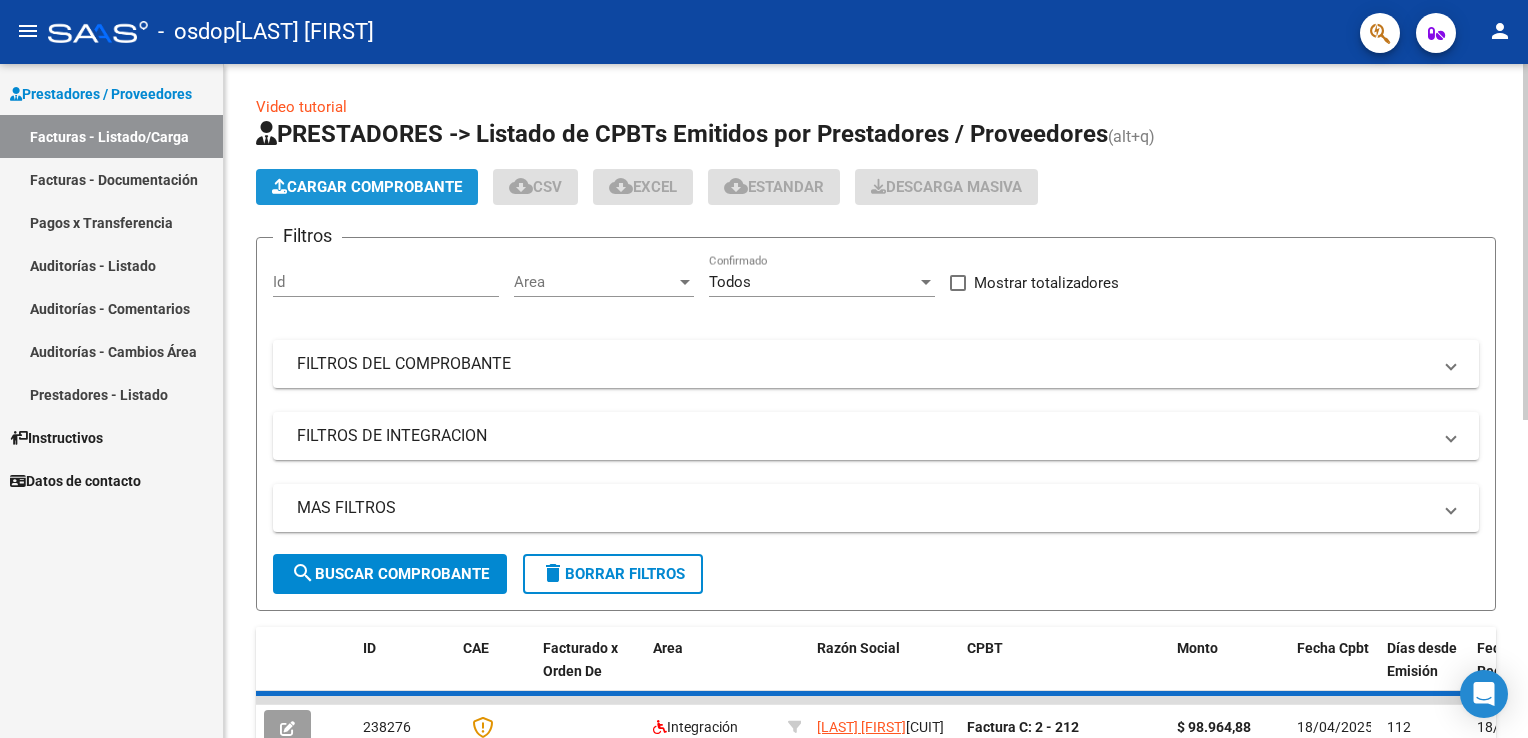 click on "Cargar Comprobante" 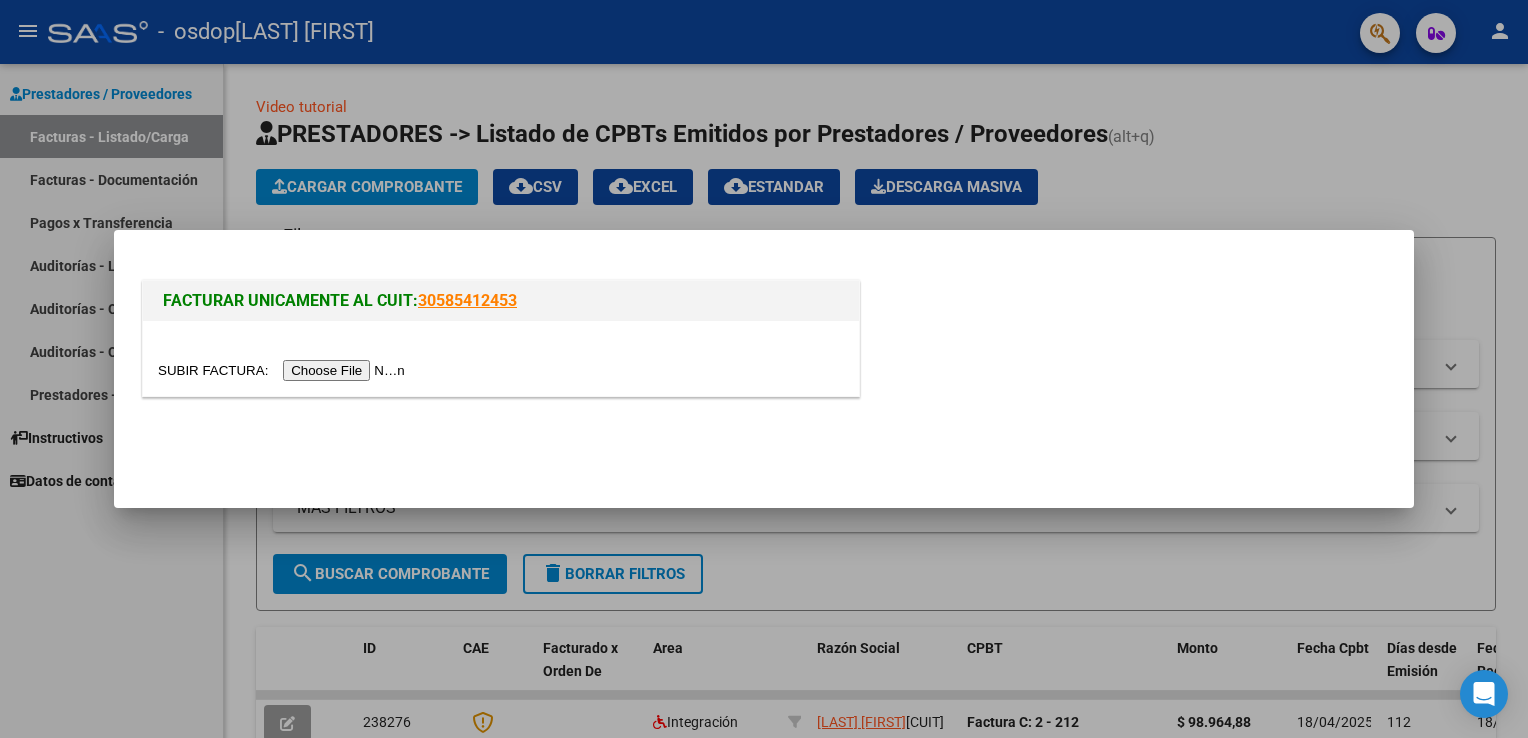 click at bounding box center (284, 370) 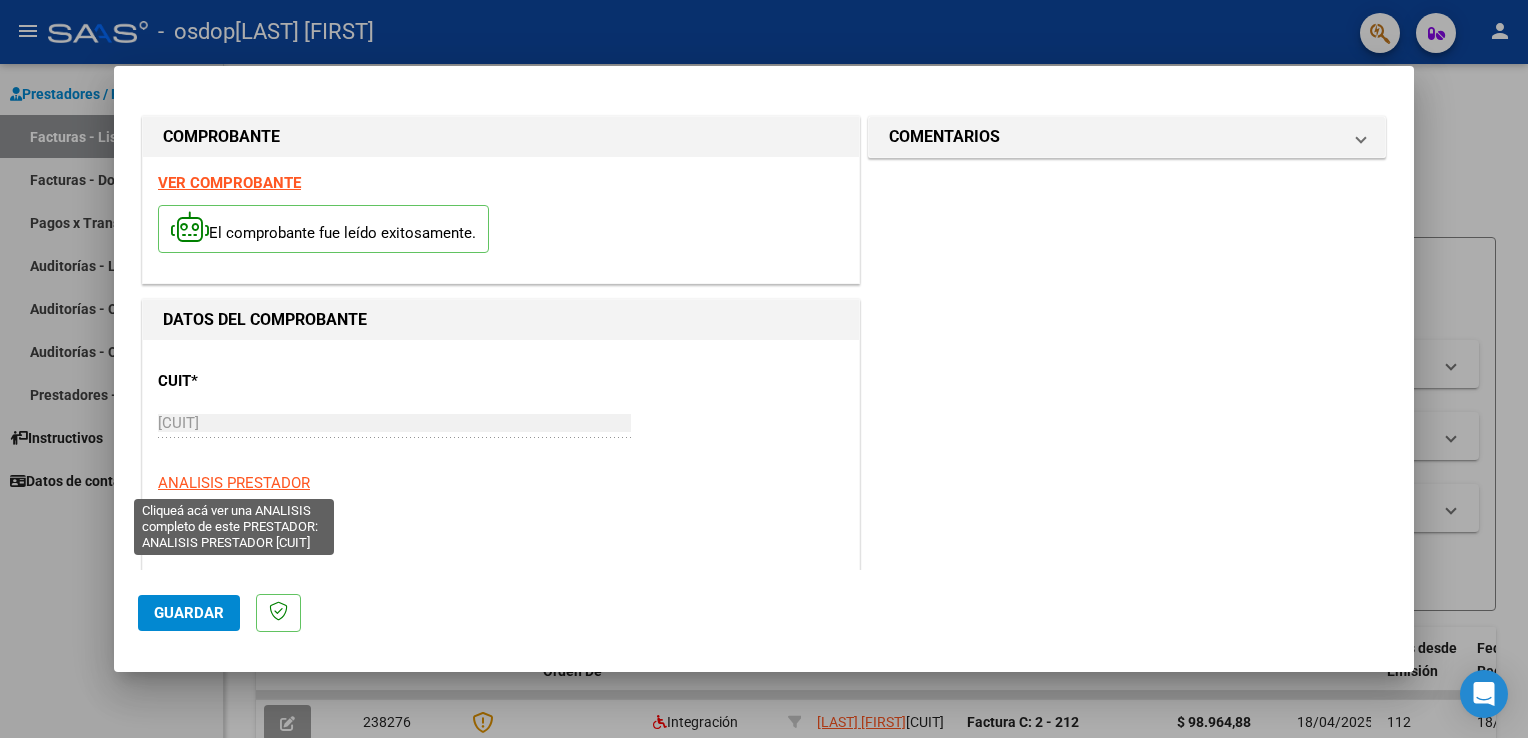 click on "ANALISIS PRESTADOR" at bounding box center (234, 483) 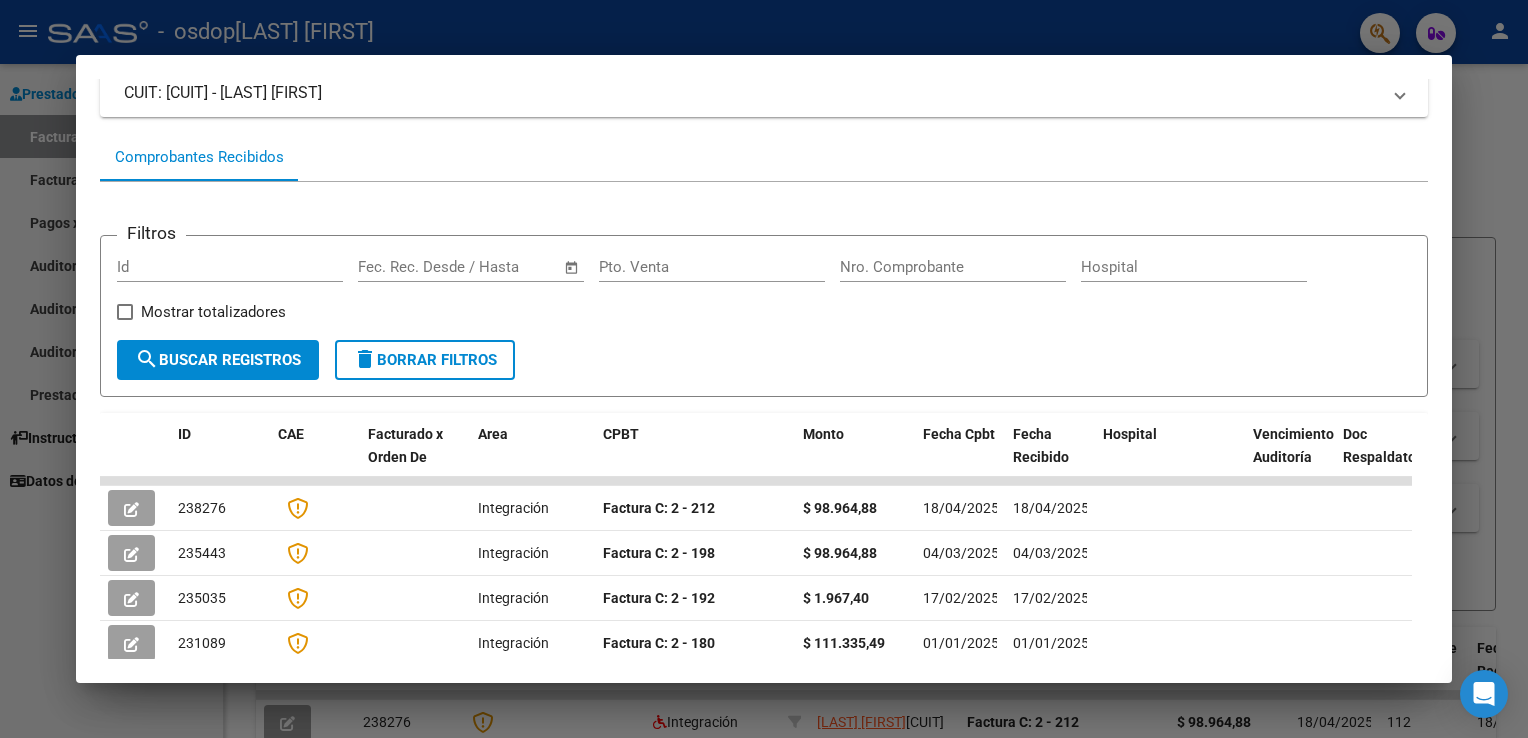 scroll, scrollTop: 160, scrollLeft: 0, axis: vertical 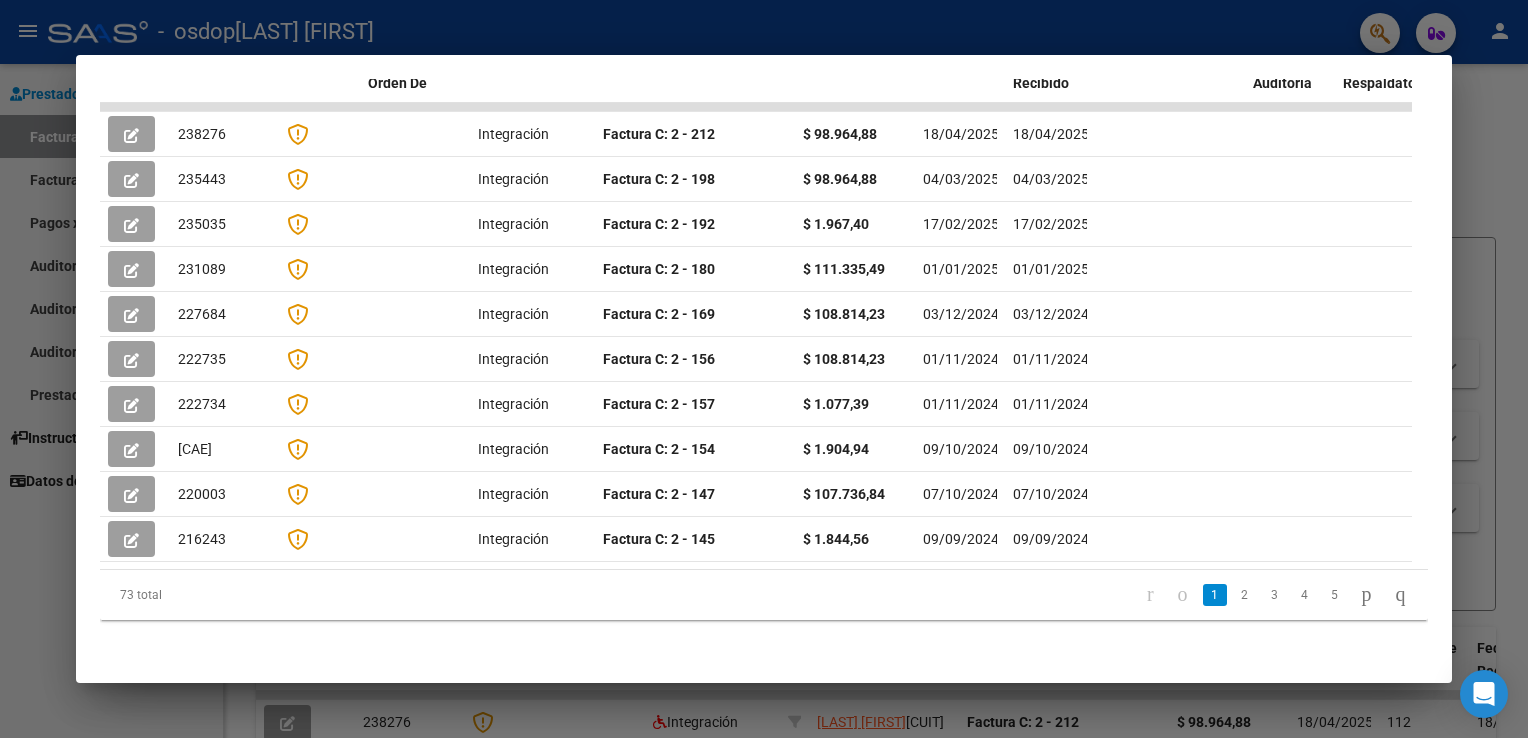 click at bounding box center [764, 369] 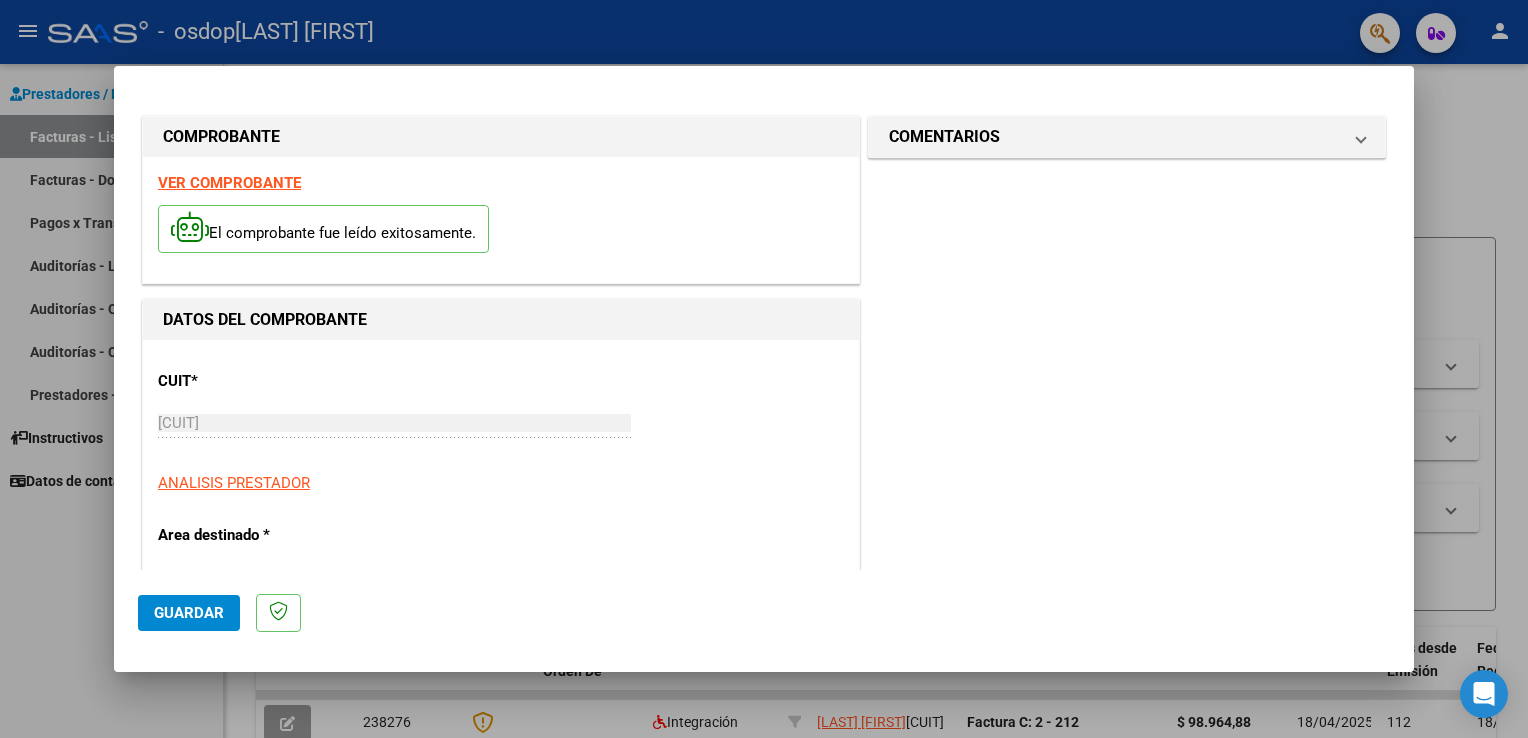 click on "CUIT  *   [CUIT] Ingresar CUIT  ANALISIS PRESTADOR  Area destinado * Integración Seleccionar Area Luego de guardar debe preaprobar la factura asociandola a un legajo de integración y subir la documentación respaldatoria (planilla de asistencia o ddjj para período de aislamiento)  Período de Prestación (Ej: 202305 para Mayo 2023    Ingrese el Período de Prestación como indica el ejemplo   Comprobante Tipo * Factura C Seleccionar Tipo Punto de Venta  *   2 Ingresar el Nro.  Número  *   253 Ingresar el Nro.  Monto  *   $ 111.335,49 Ingresar el monto  Fecha del Cpbt.  *   2025-08-06 Ingresar la fecha  CAE / CAEA (no ingrese CAI)    75329464380517 Ingresar el CAE o CAEA (no ingrese CAI)  Fecha de Vencimiento    Ingresar la fecha  Ref. Externa    Ingresar la ref.  N° Liquidación    Ingresar el N° Liquidación" at bounding box center [501, 1073] 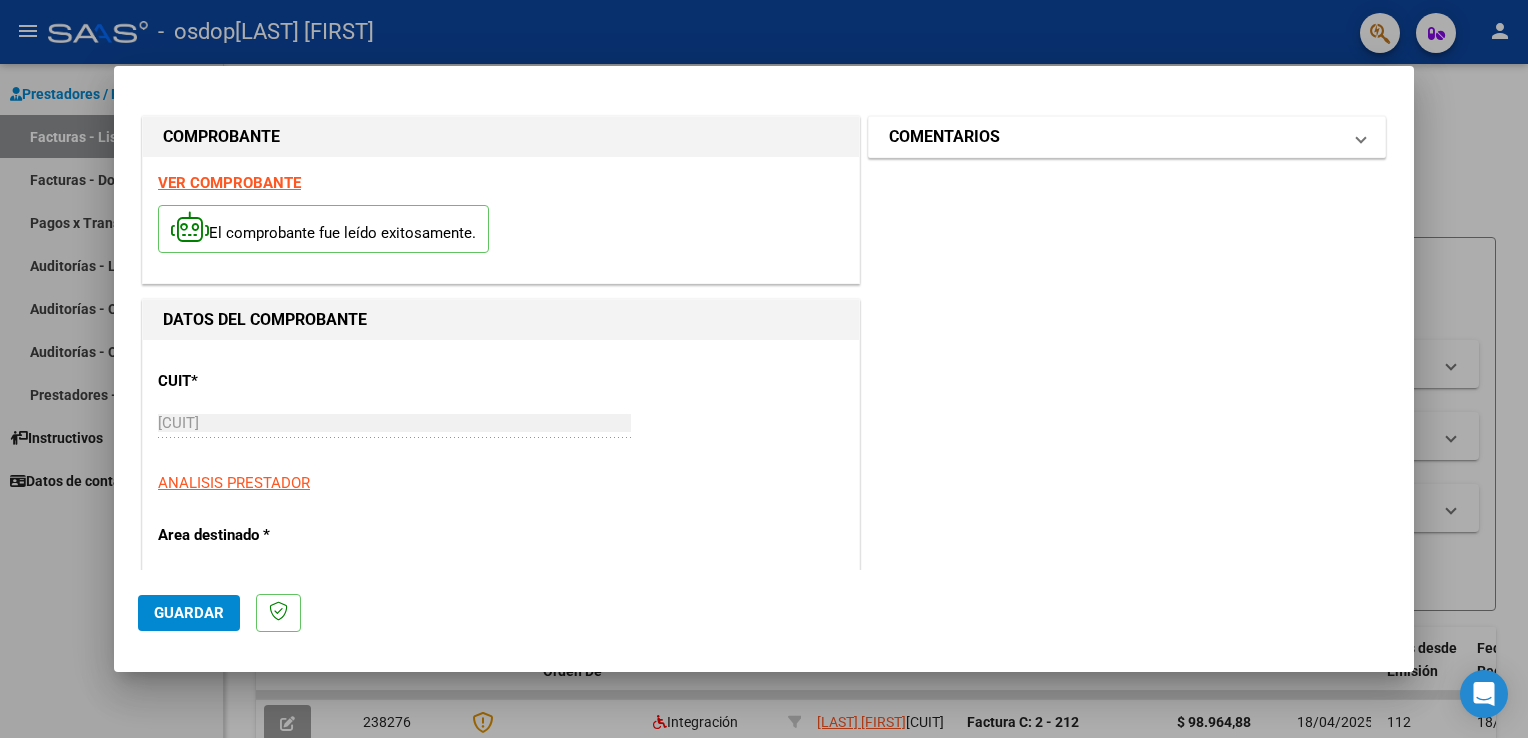 click on "COMENTARIOS" at bounding box center [1127, 137] 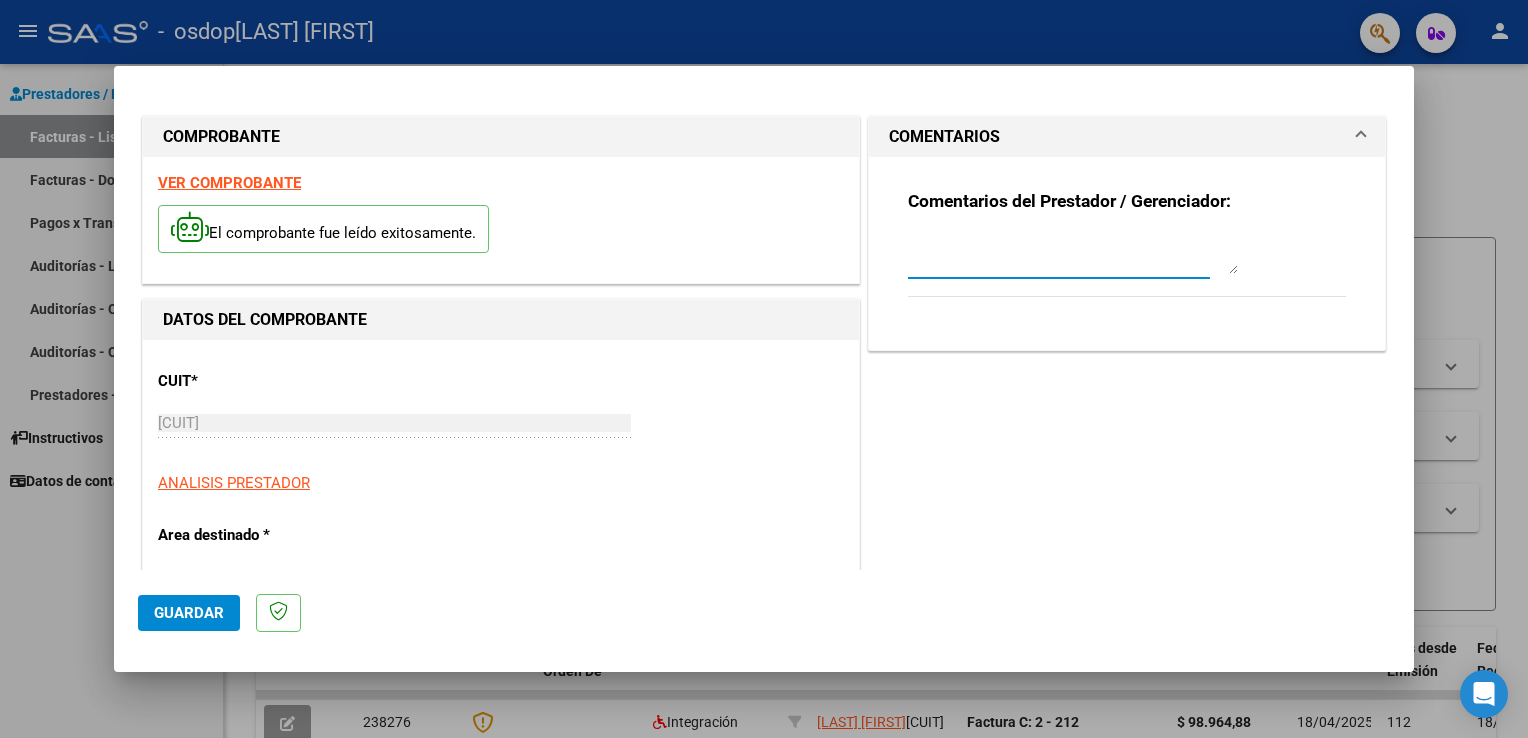 click at bounding box center (1073, 254) 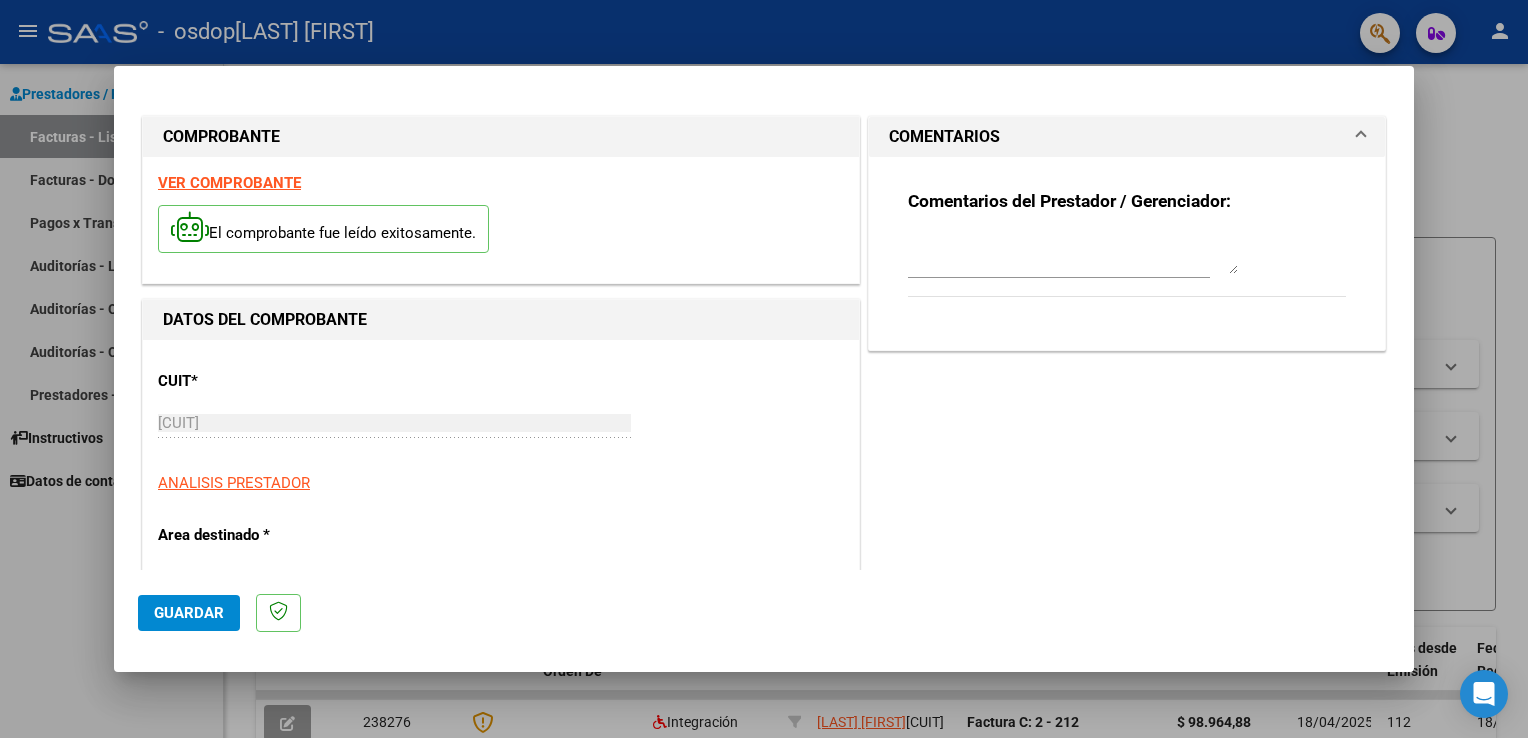 click on "DATOS DEL COMPROBANTE" at bounding box center (501, 320) 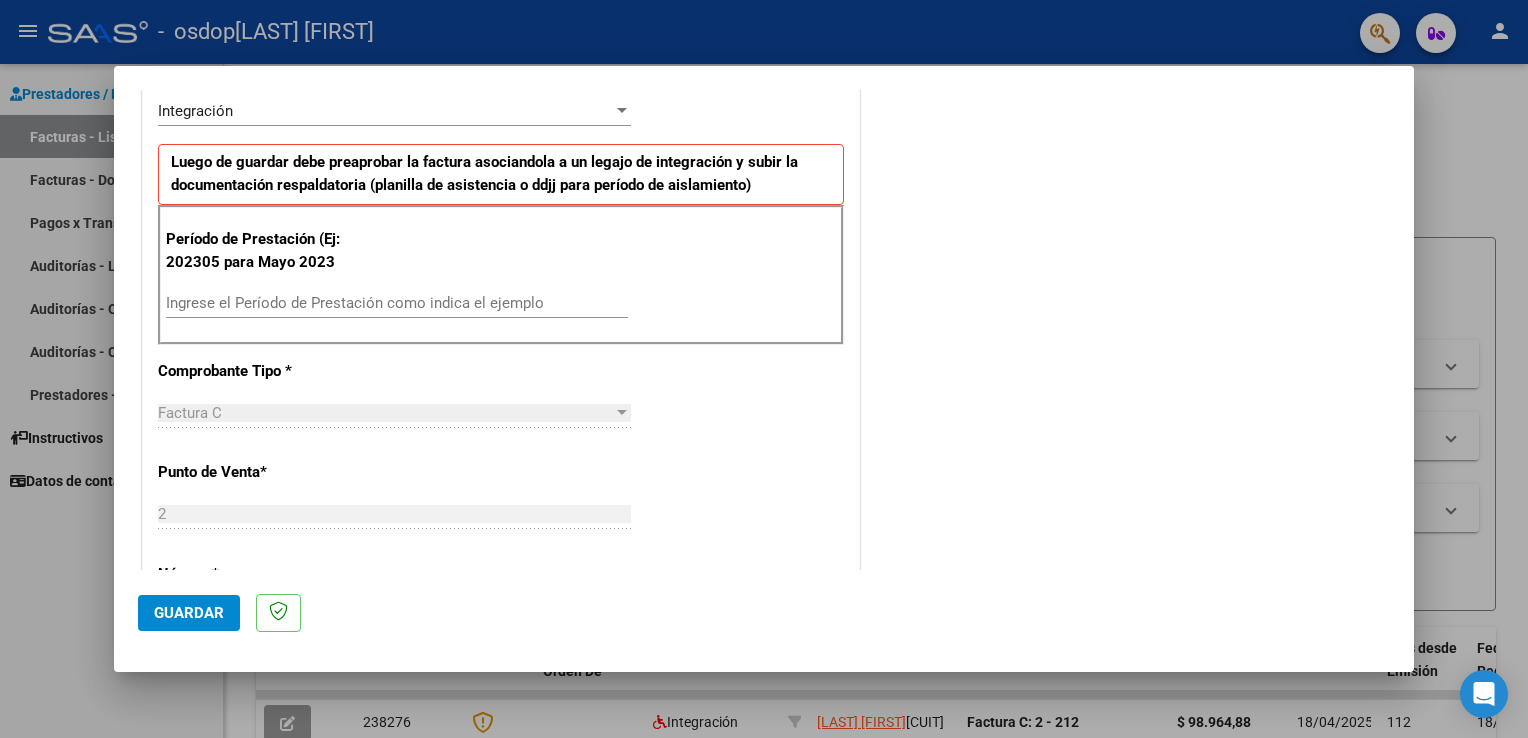 scroll, scrollTop: 506, scrollLeft: 0, axis: vertical 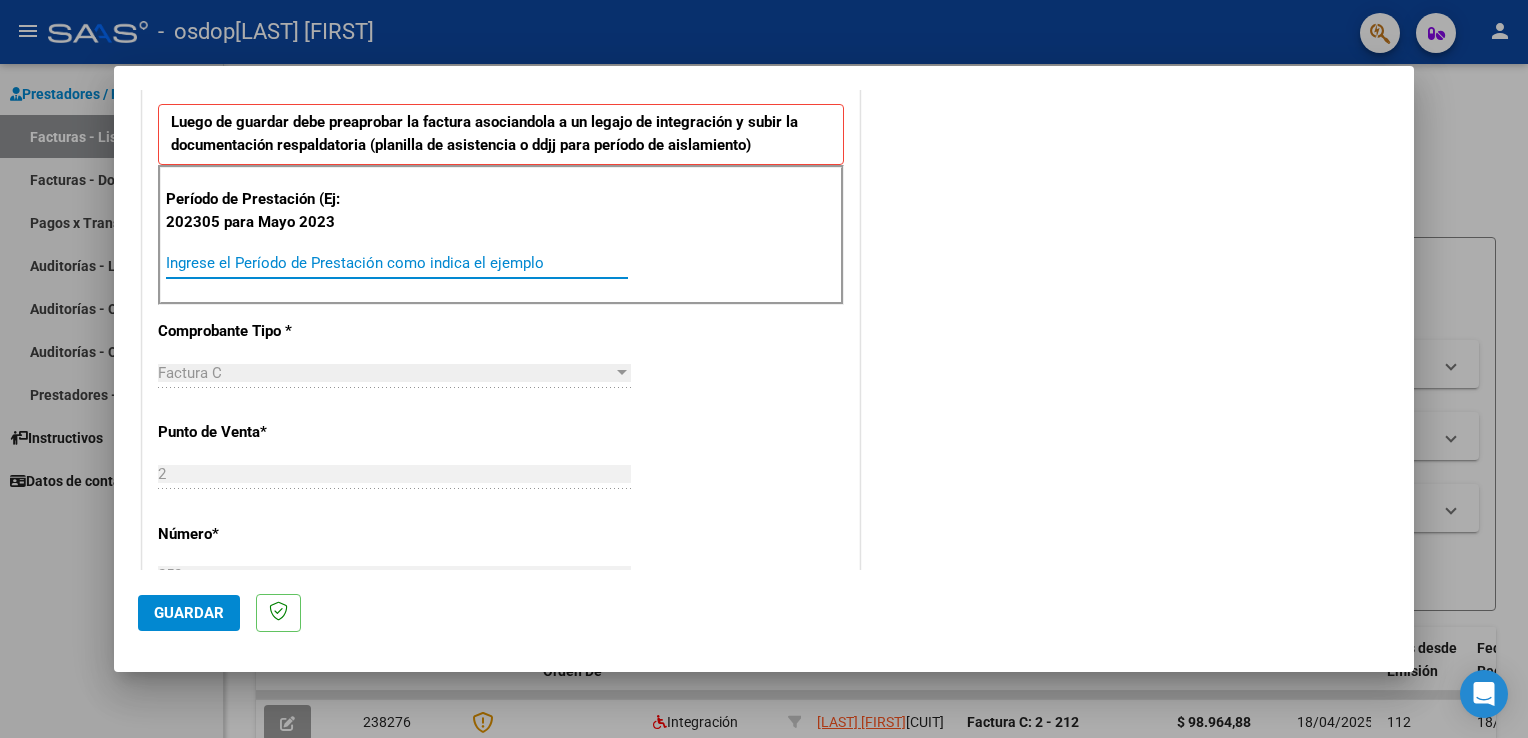 click on "Ingrese el Período de Prestación como indica el ejemplo" at bounding box center (397, 263) 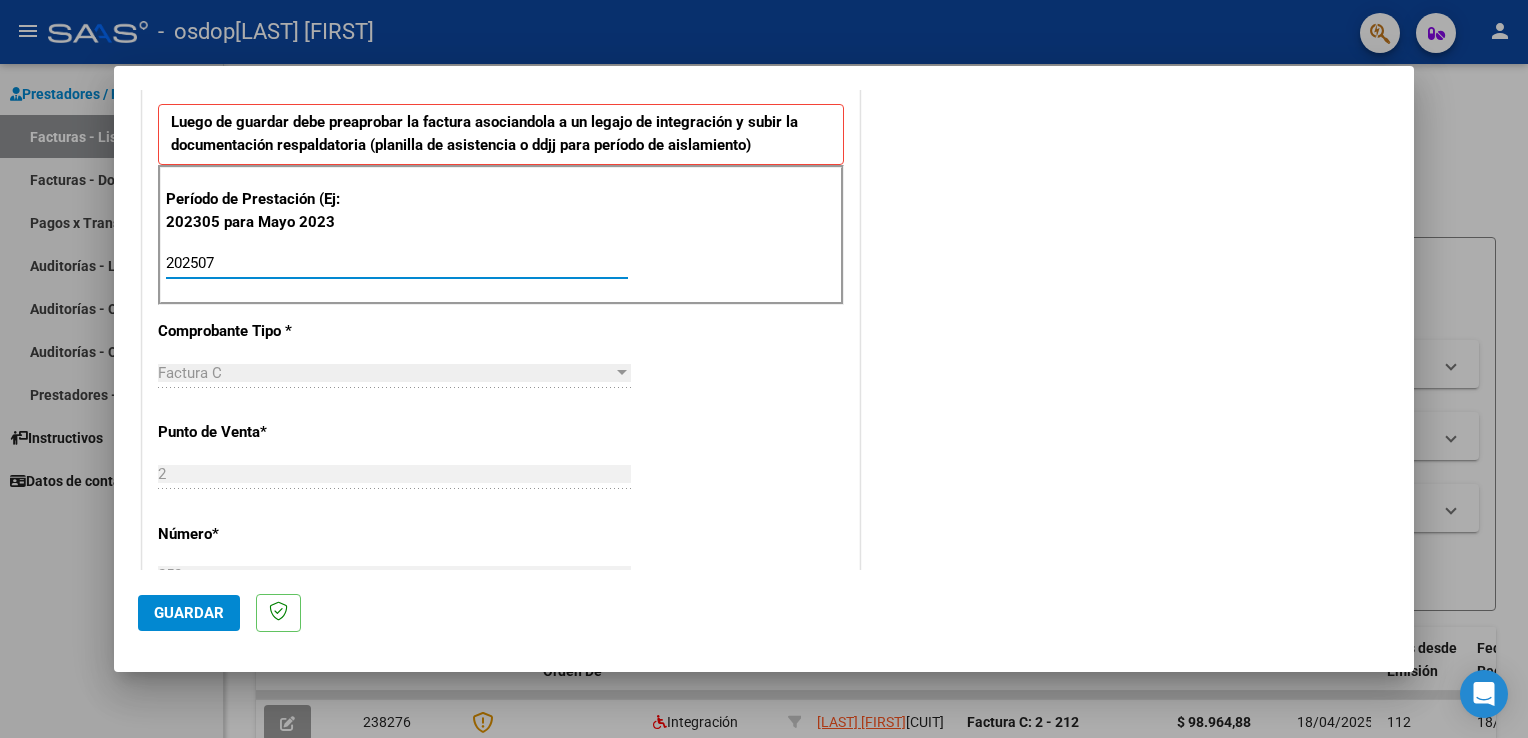 type on "202507" 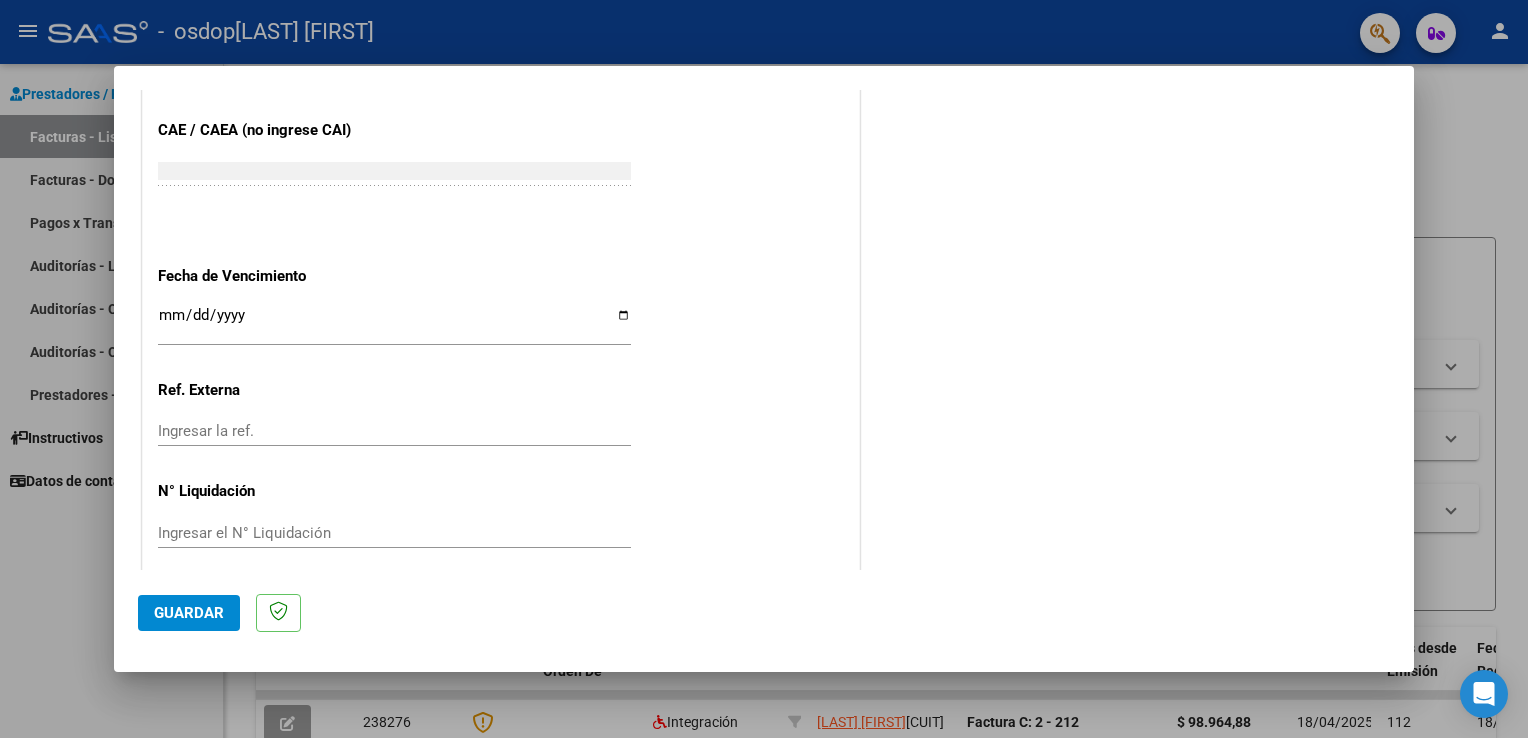 scroll, scrollTop: 1240, scrollLeft: 0, axis: vertical 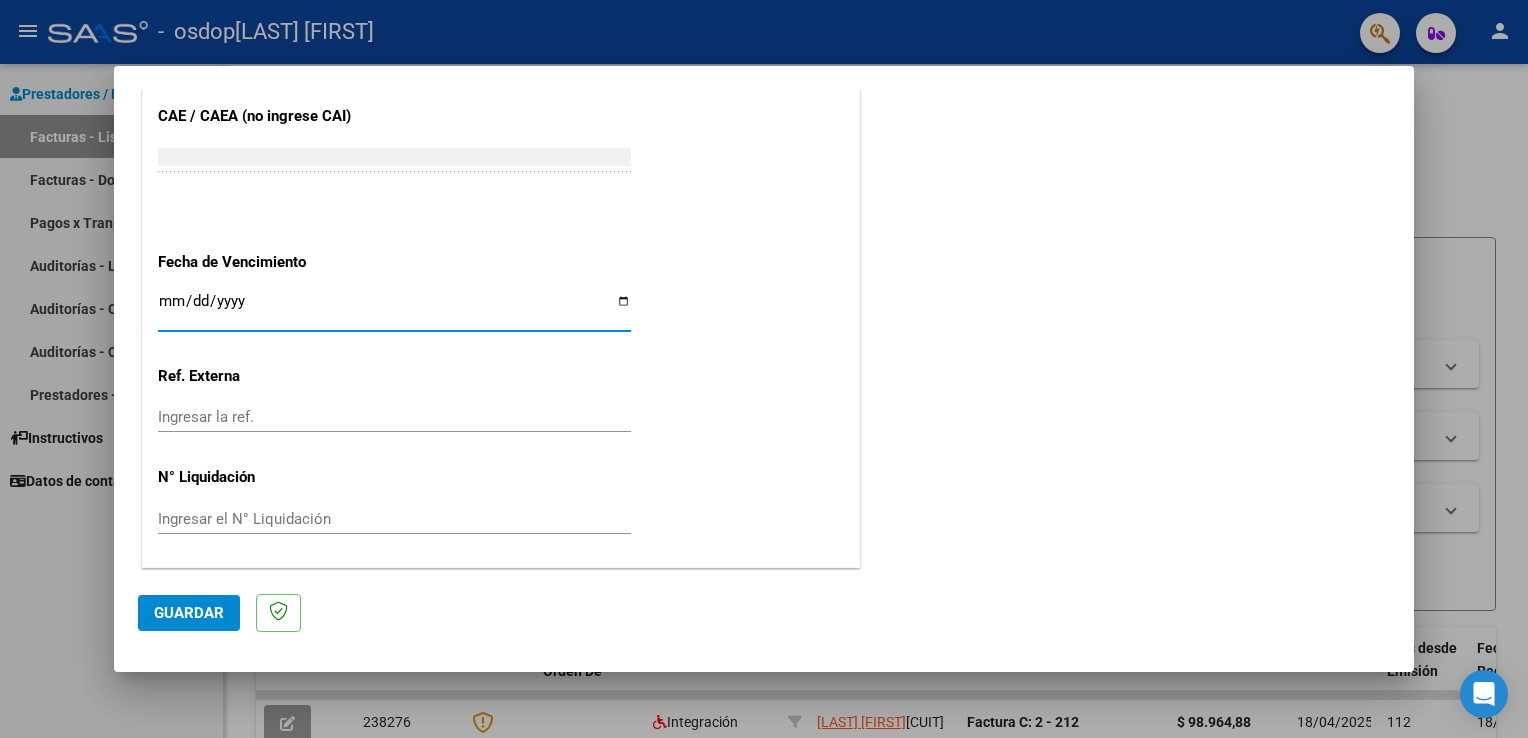 click on "Ingresar la fecha" at bounding box center [394, 309] 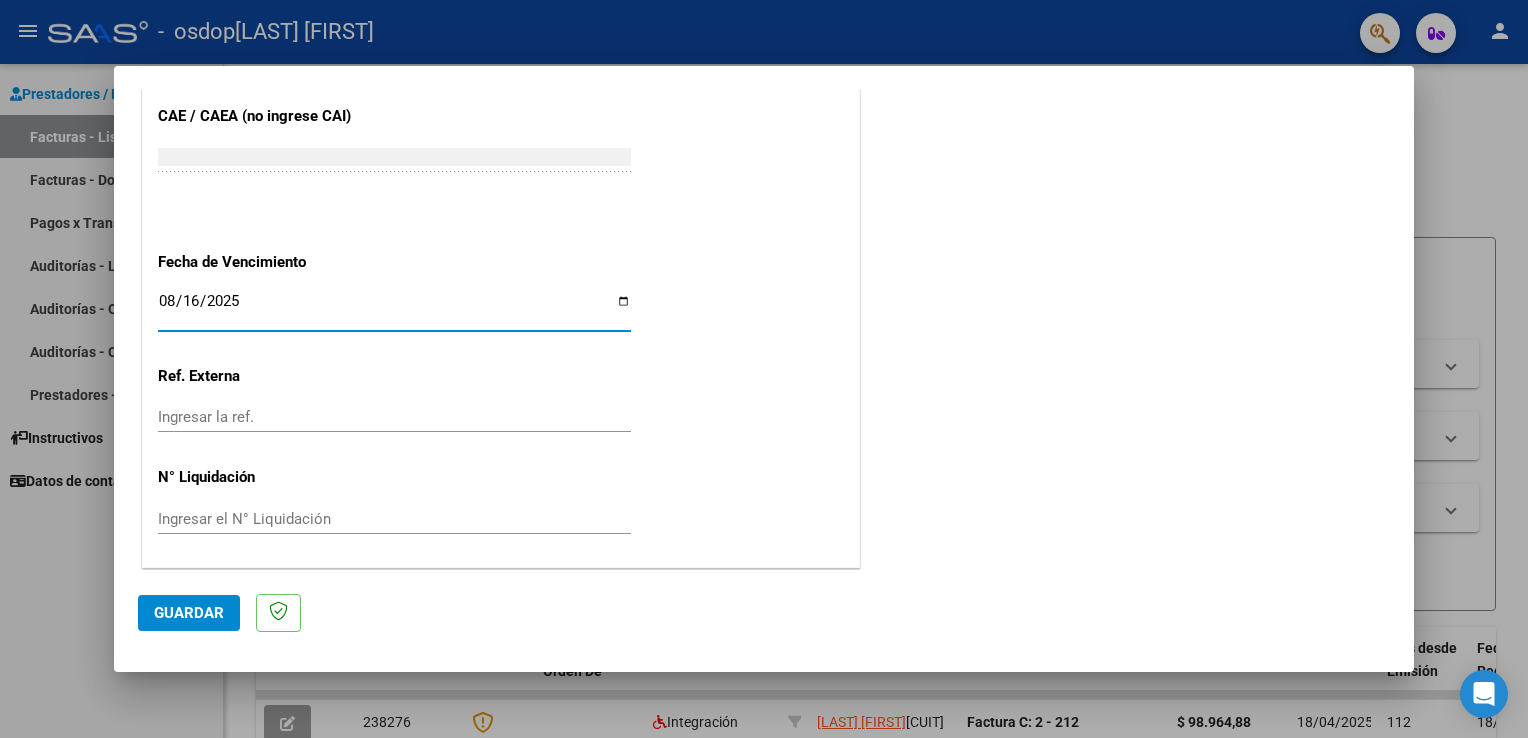 type on "2025-08-16" 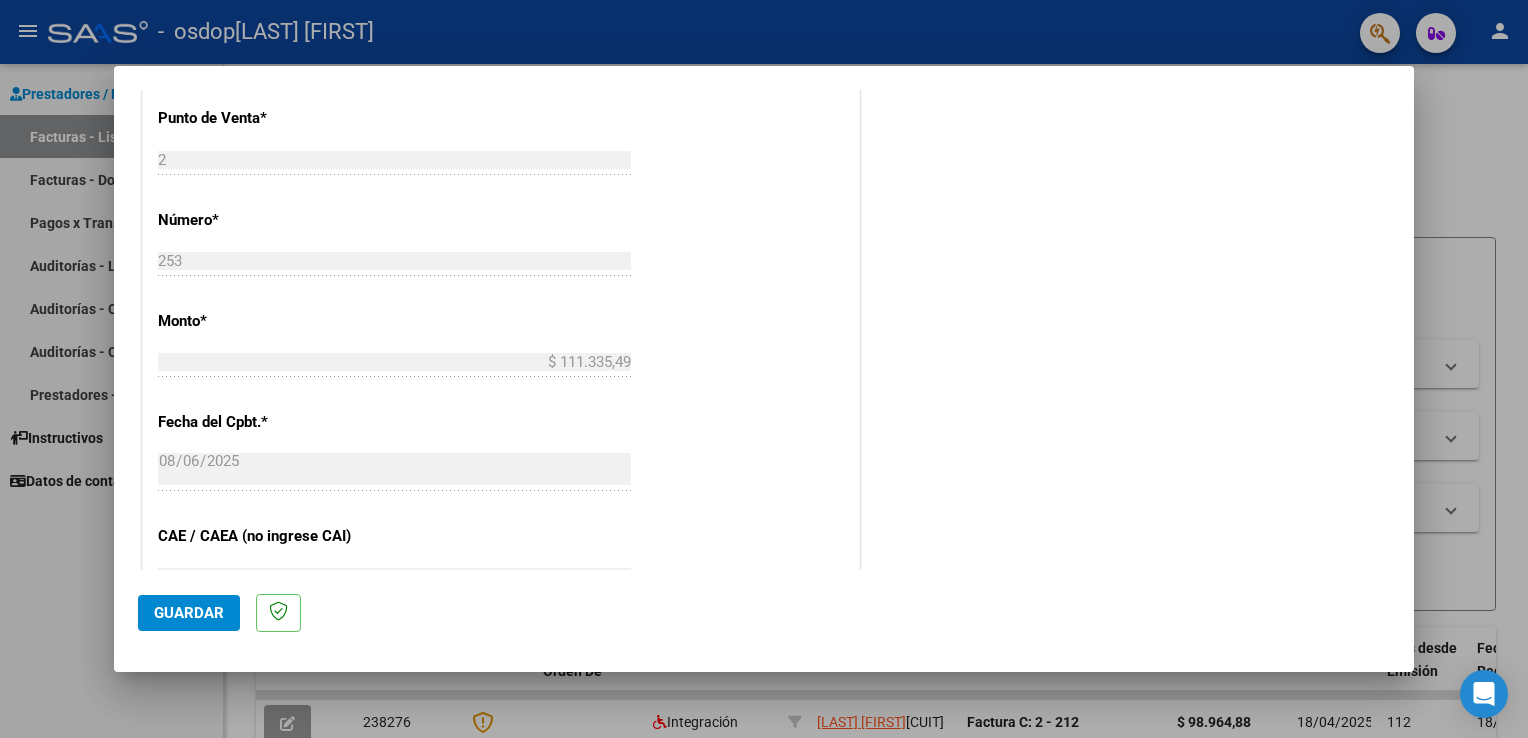 scroll, scrollTop: 400, scrollLeft: 0, axis: vertical 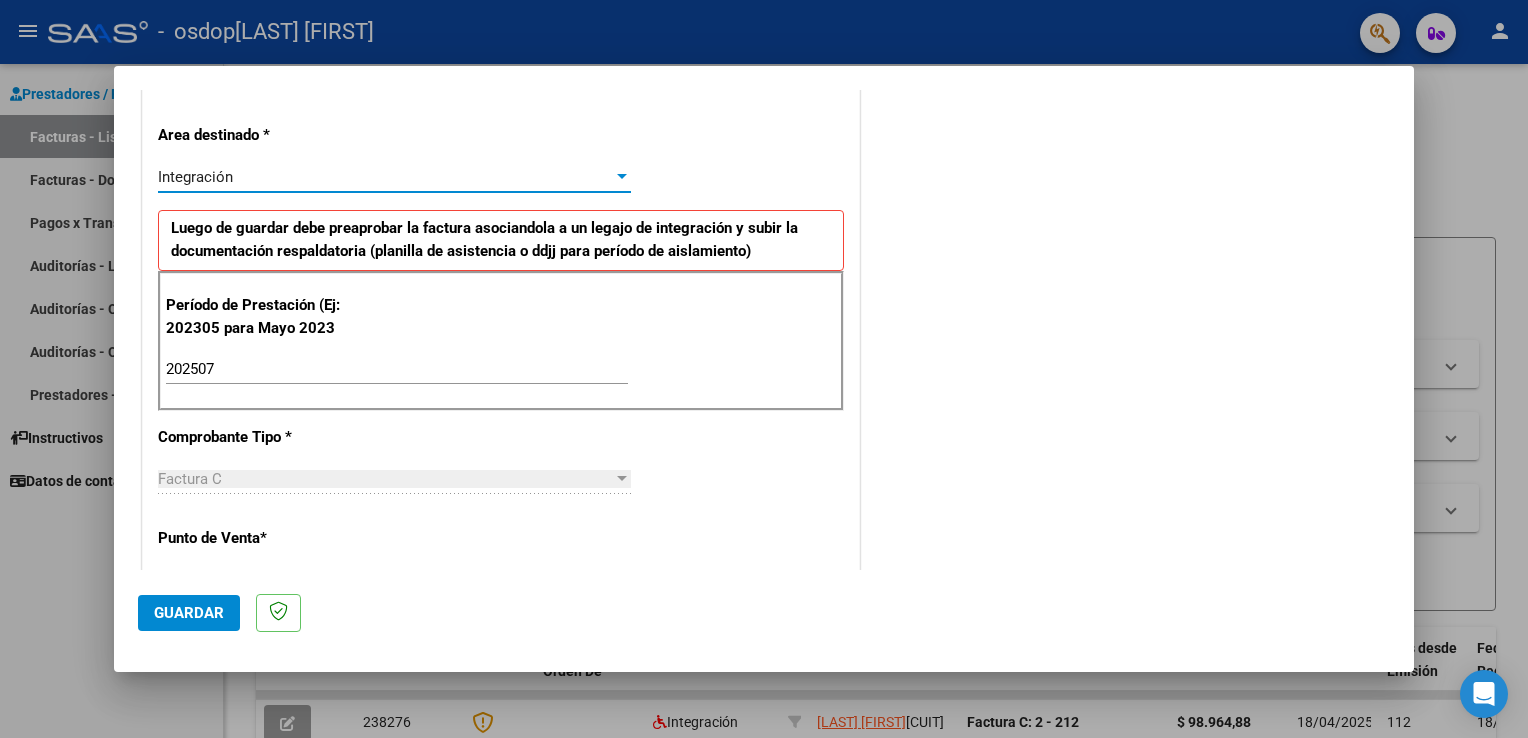 click at bounding box center (622, 177) 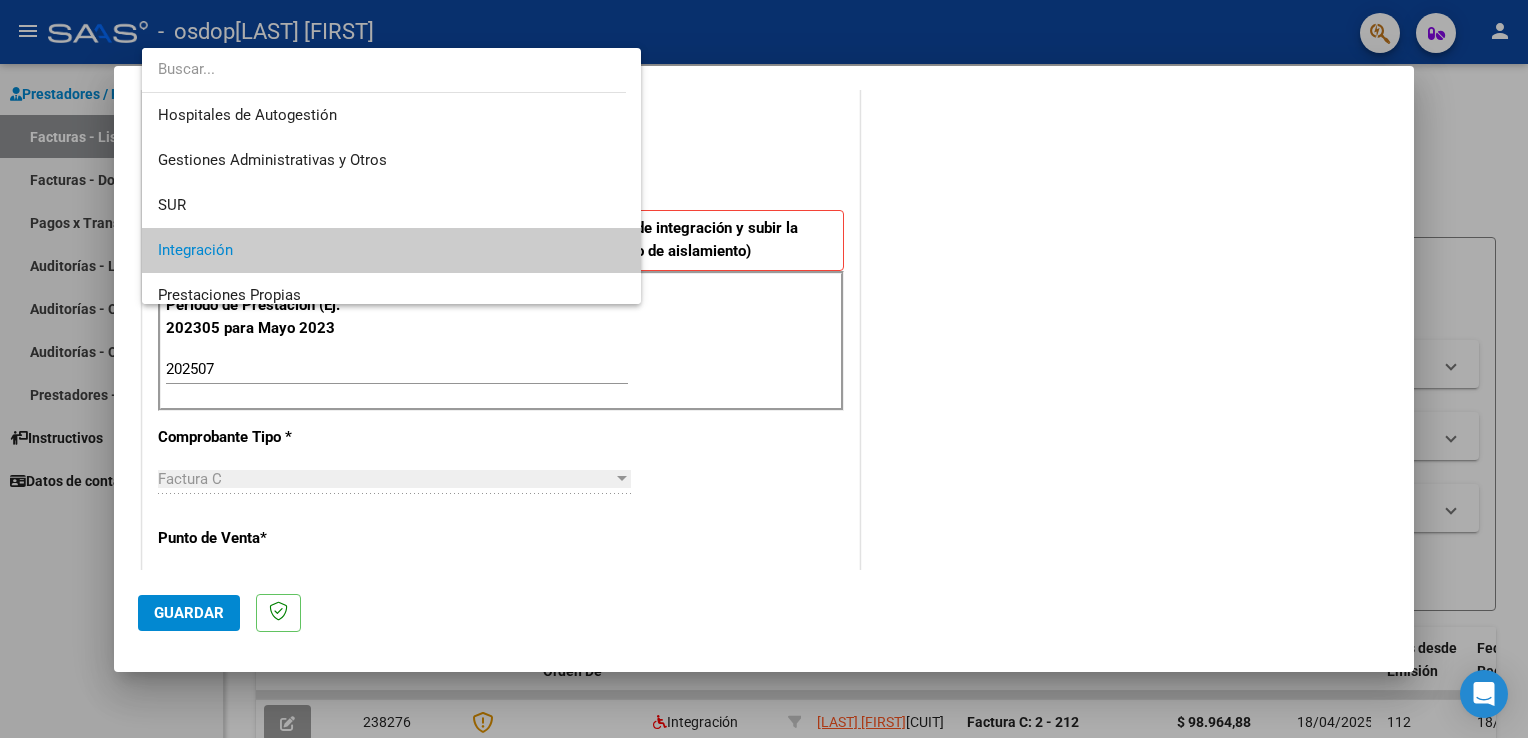 scroll, scrollTop: 74, scrollLeft: 0, axis: vertical 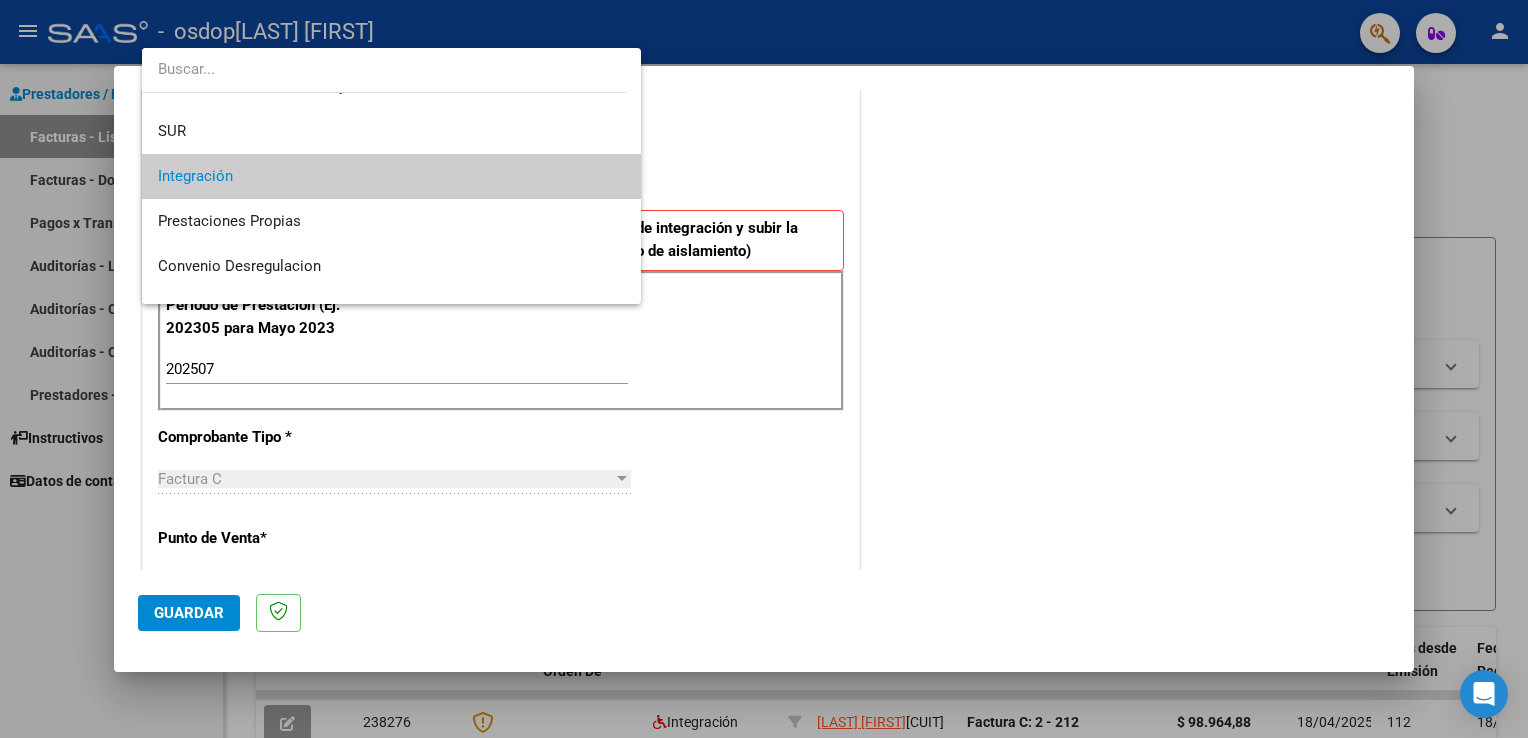 click at bounding box center [764, 369] 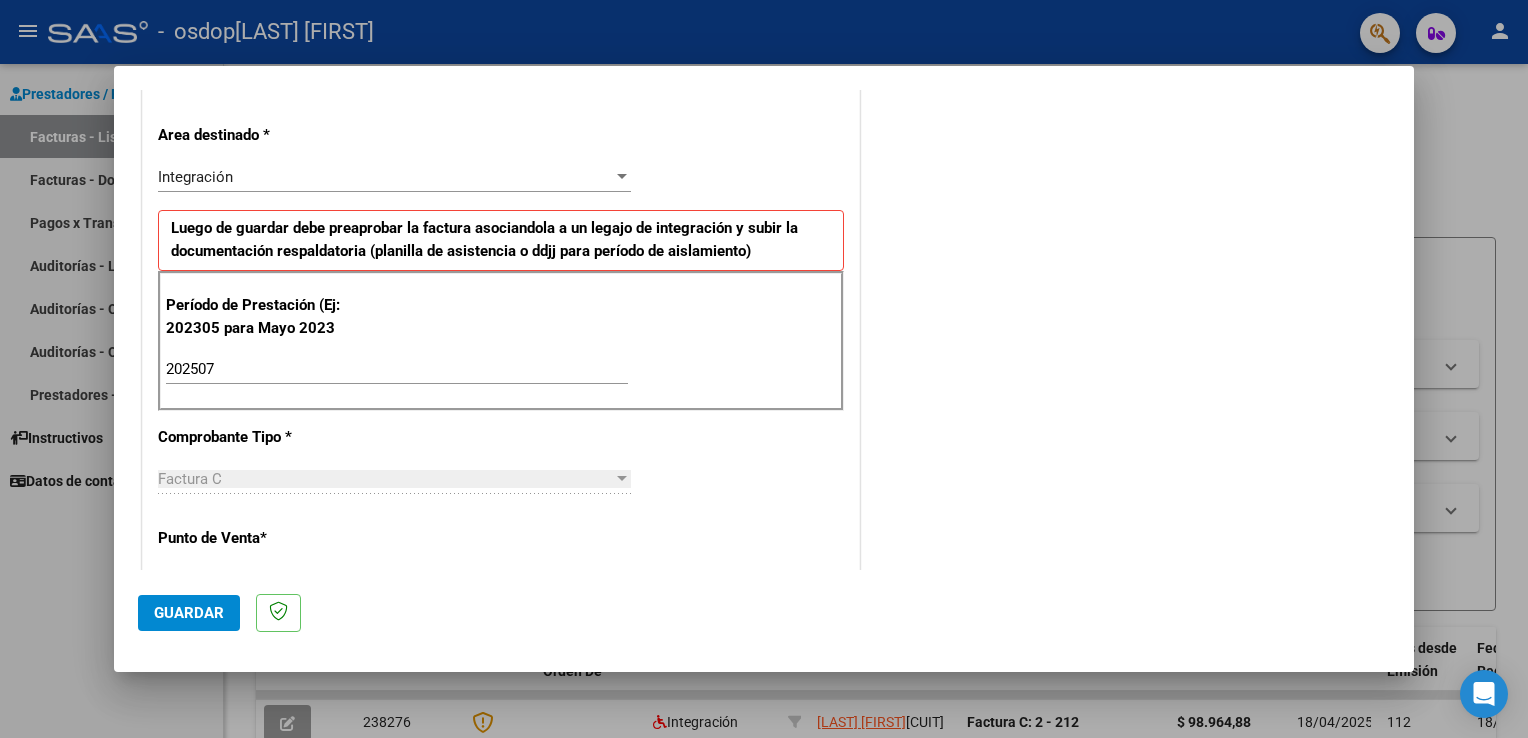 scroll, scrollTop: 0, scrollLeft: 0, axis: both 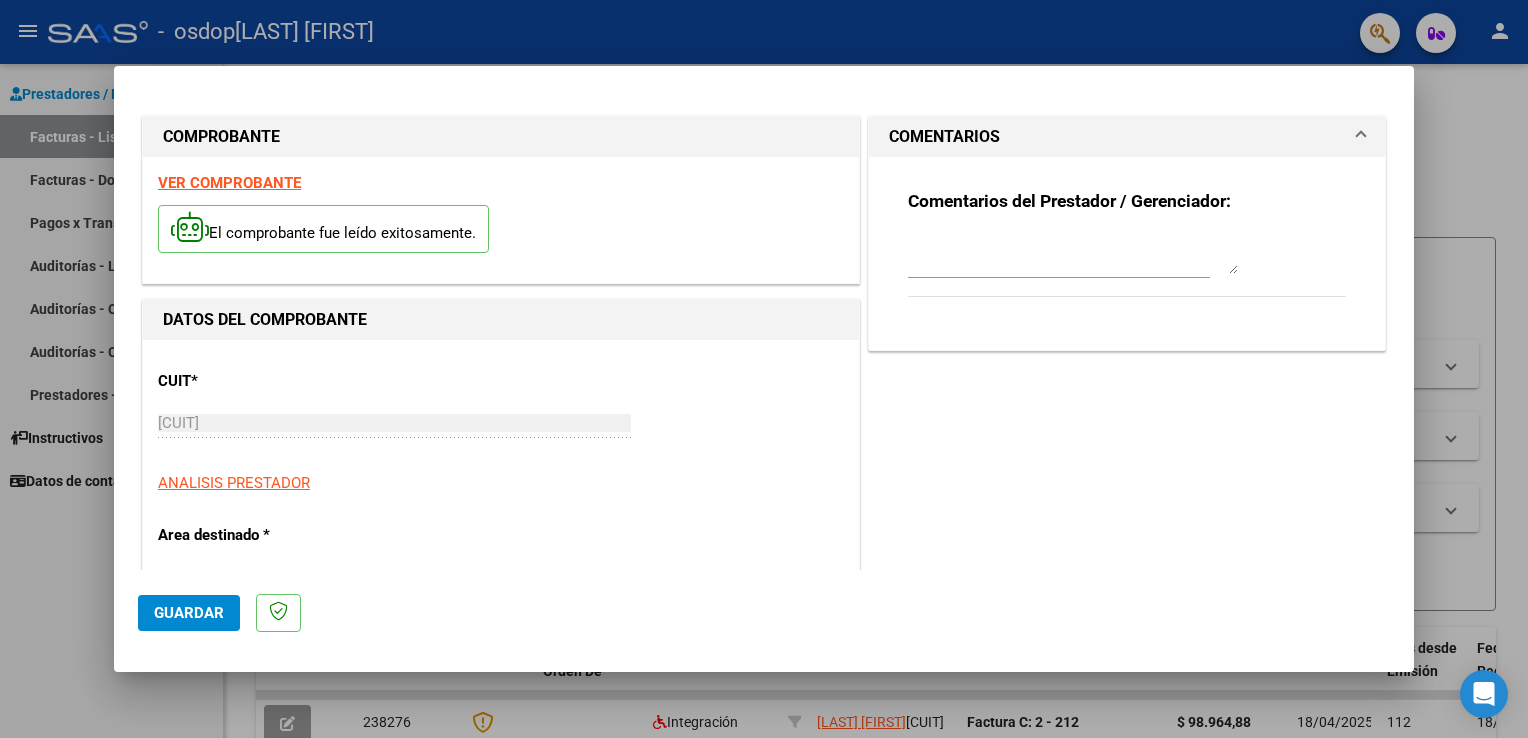click at bounding box center [1073, 254] 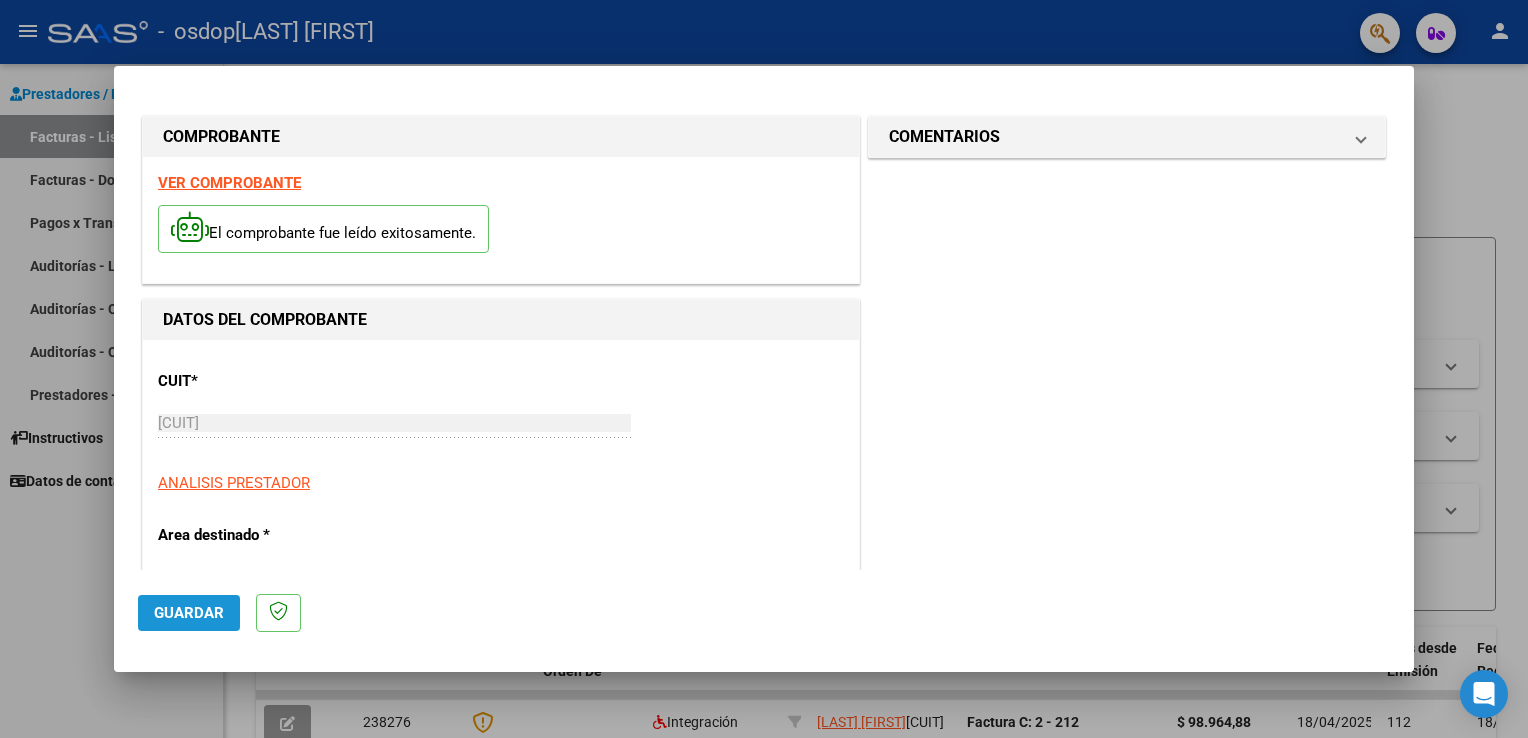 click on "Guardar" 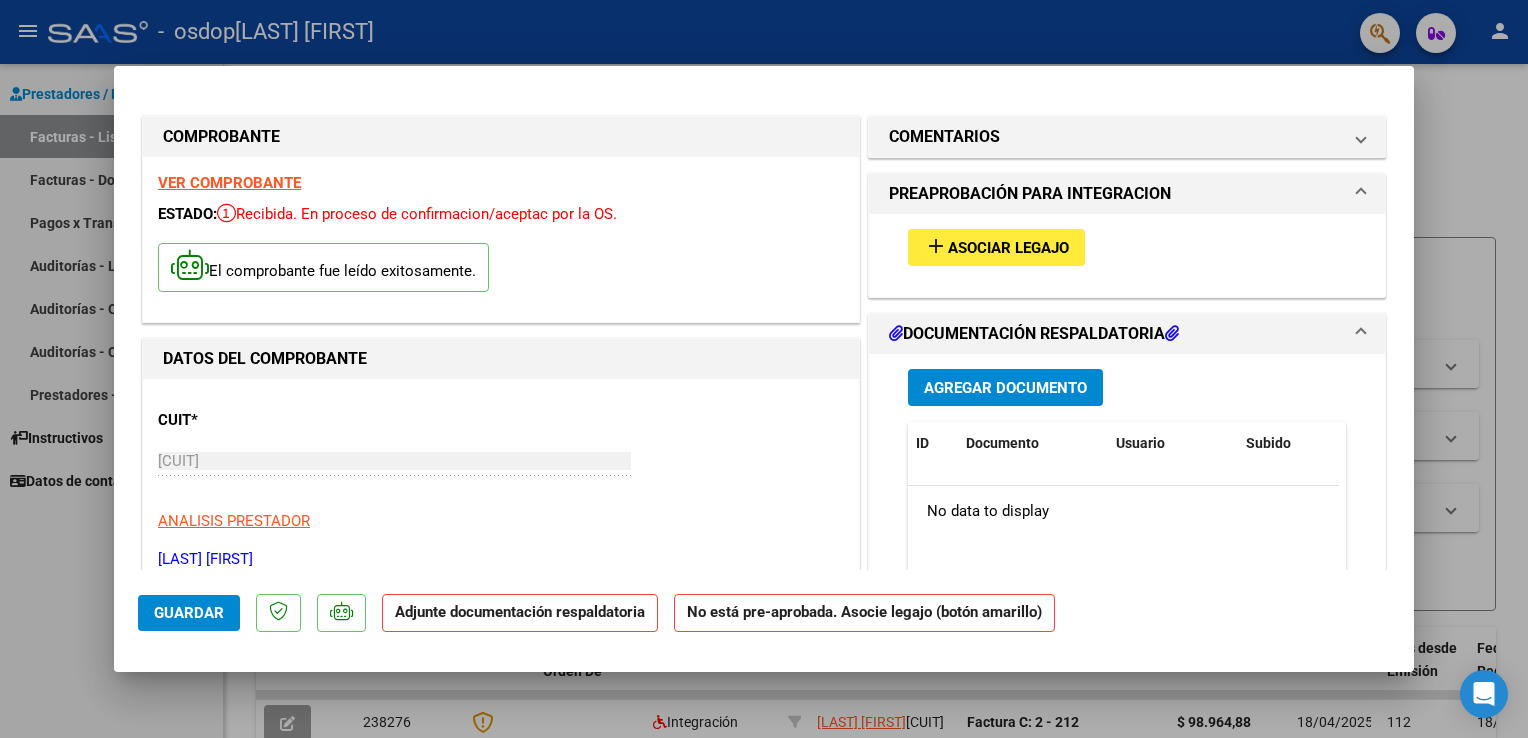 click on "Adjunte documentación respaldatoria" 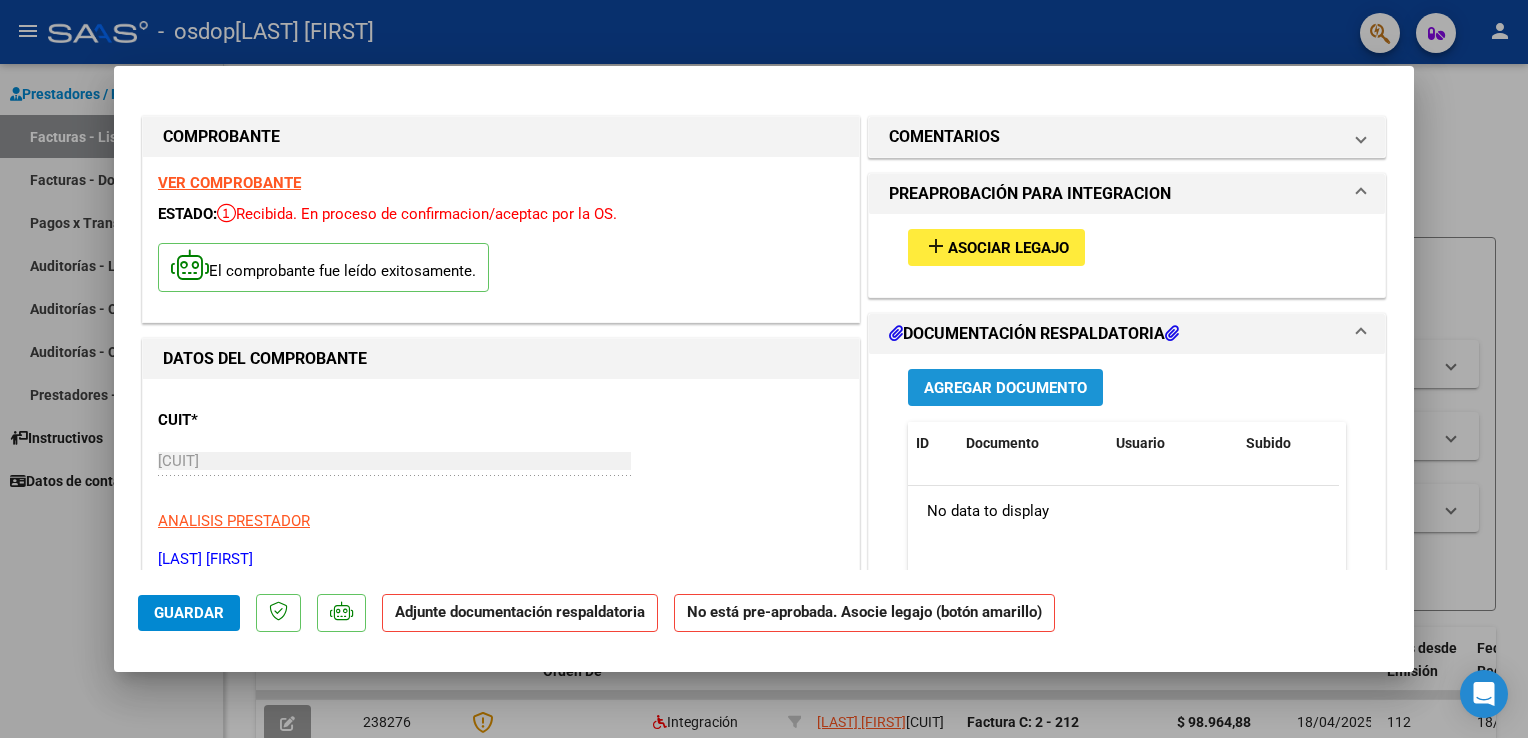 drag, startPoint x: 612, startPoint y: 622, endPoint x: 950, endPoint y: 394, distance: 407.7107 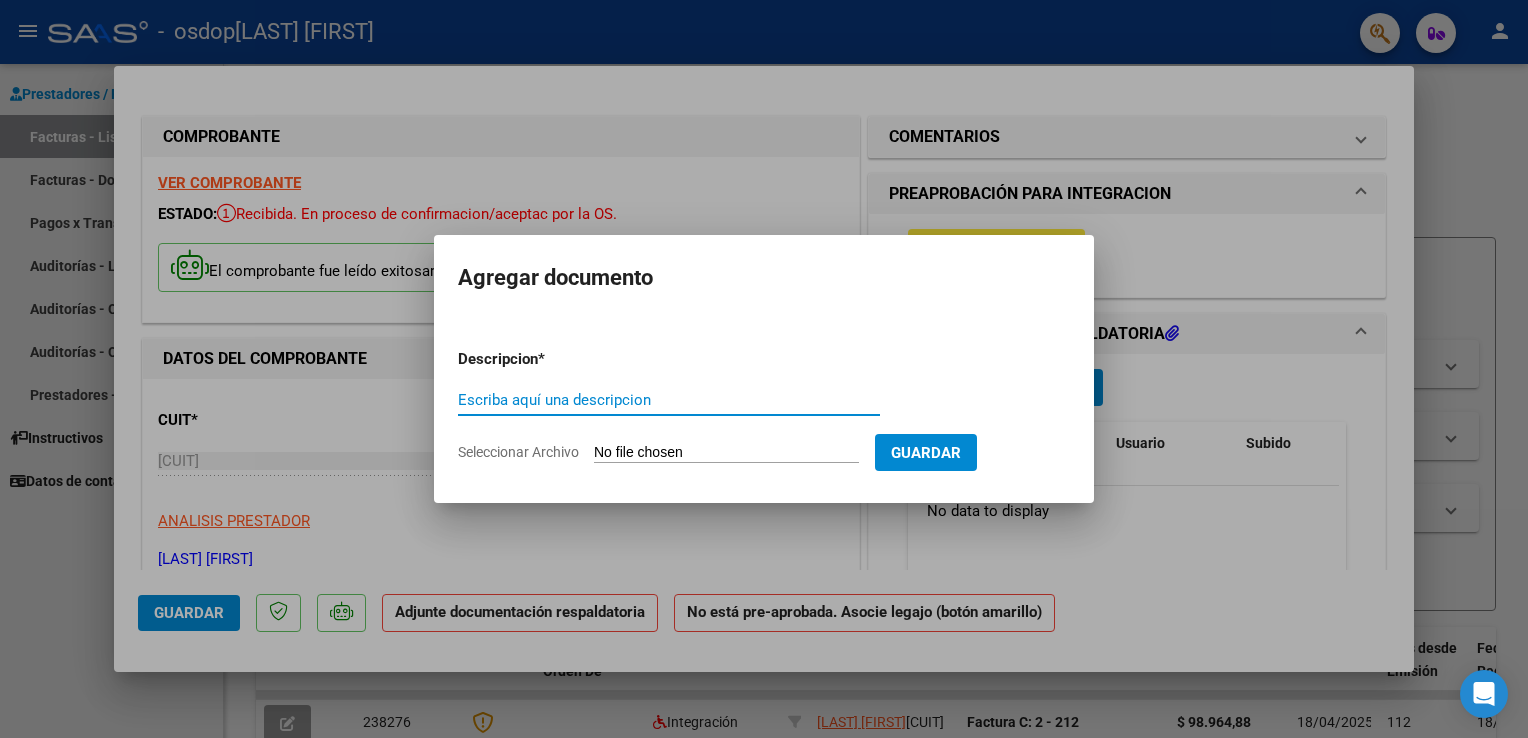 click on "Escriba aquí una descripcion" at bounding box center (669, 400) 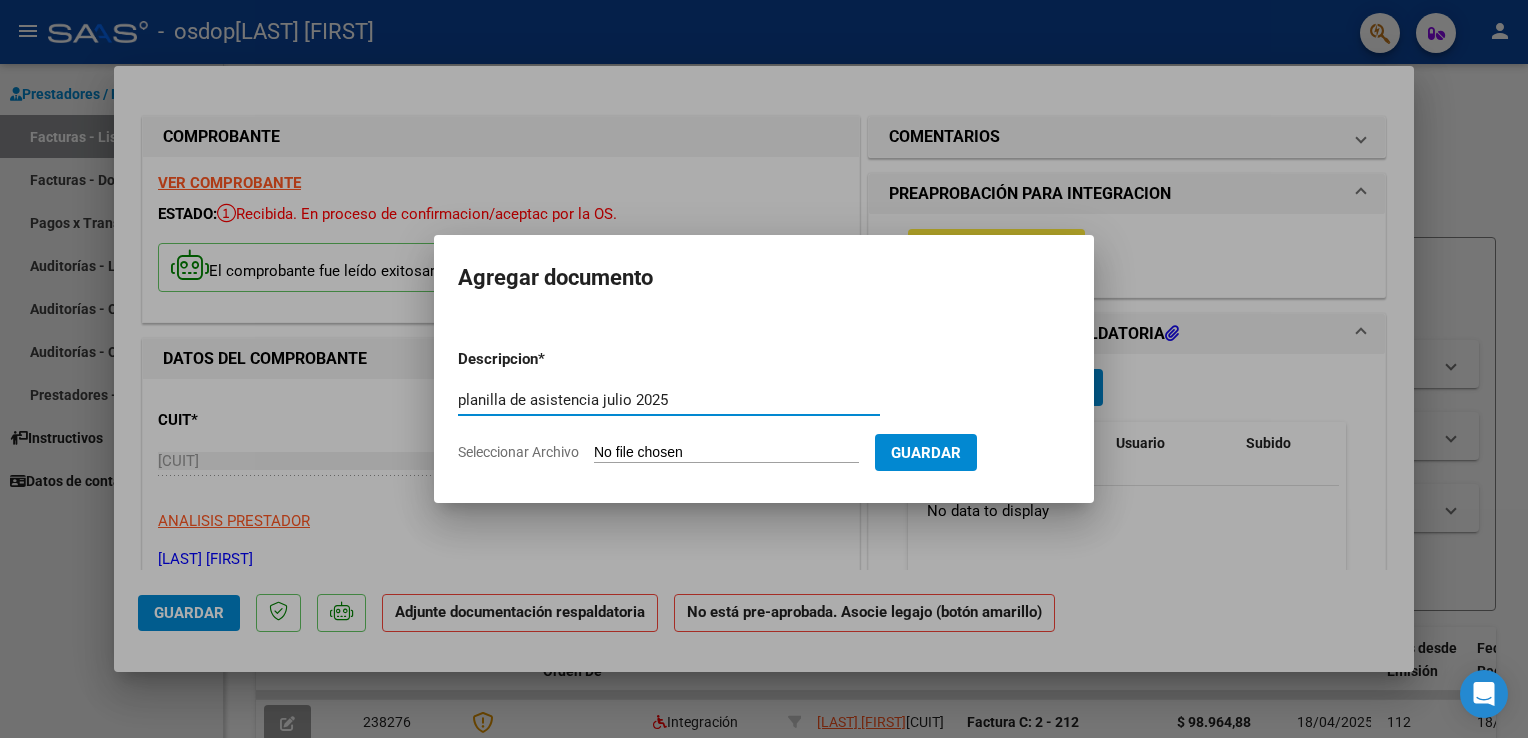 type on "planilla de asistencia julio 2025" 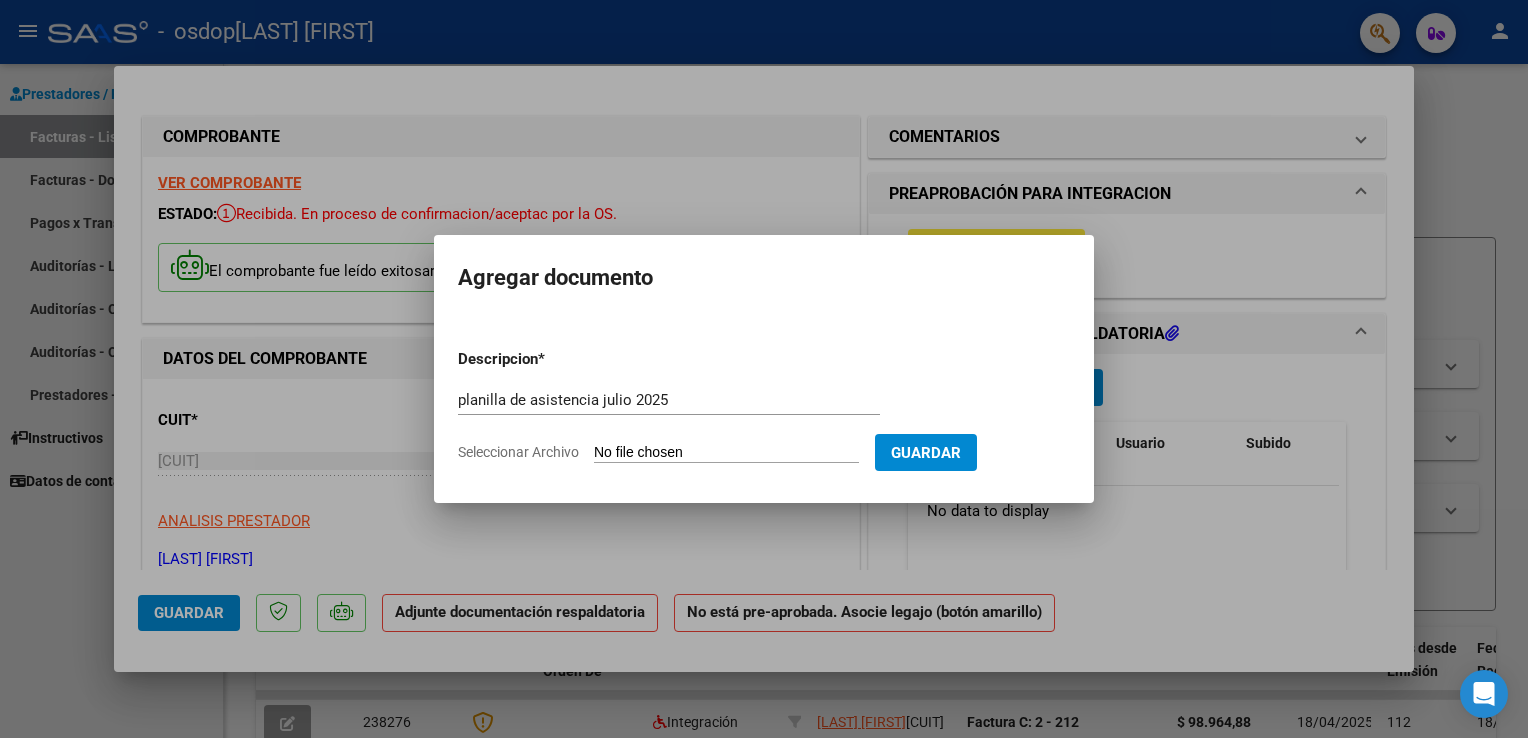 click on "Seleccionar Archivo" at bounding box center [726, 453] 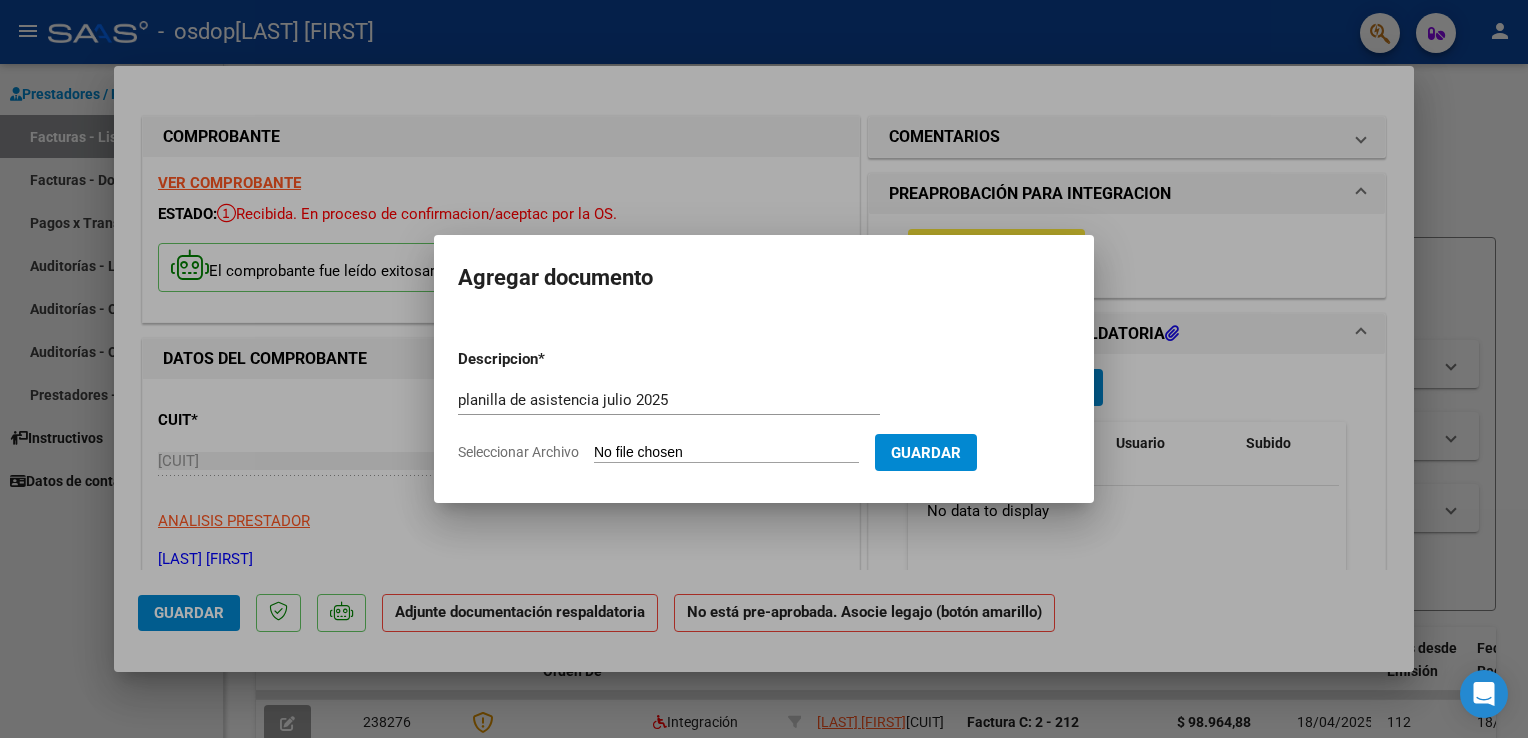 type on "C:\fakepath\[FILENAME].pdf" 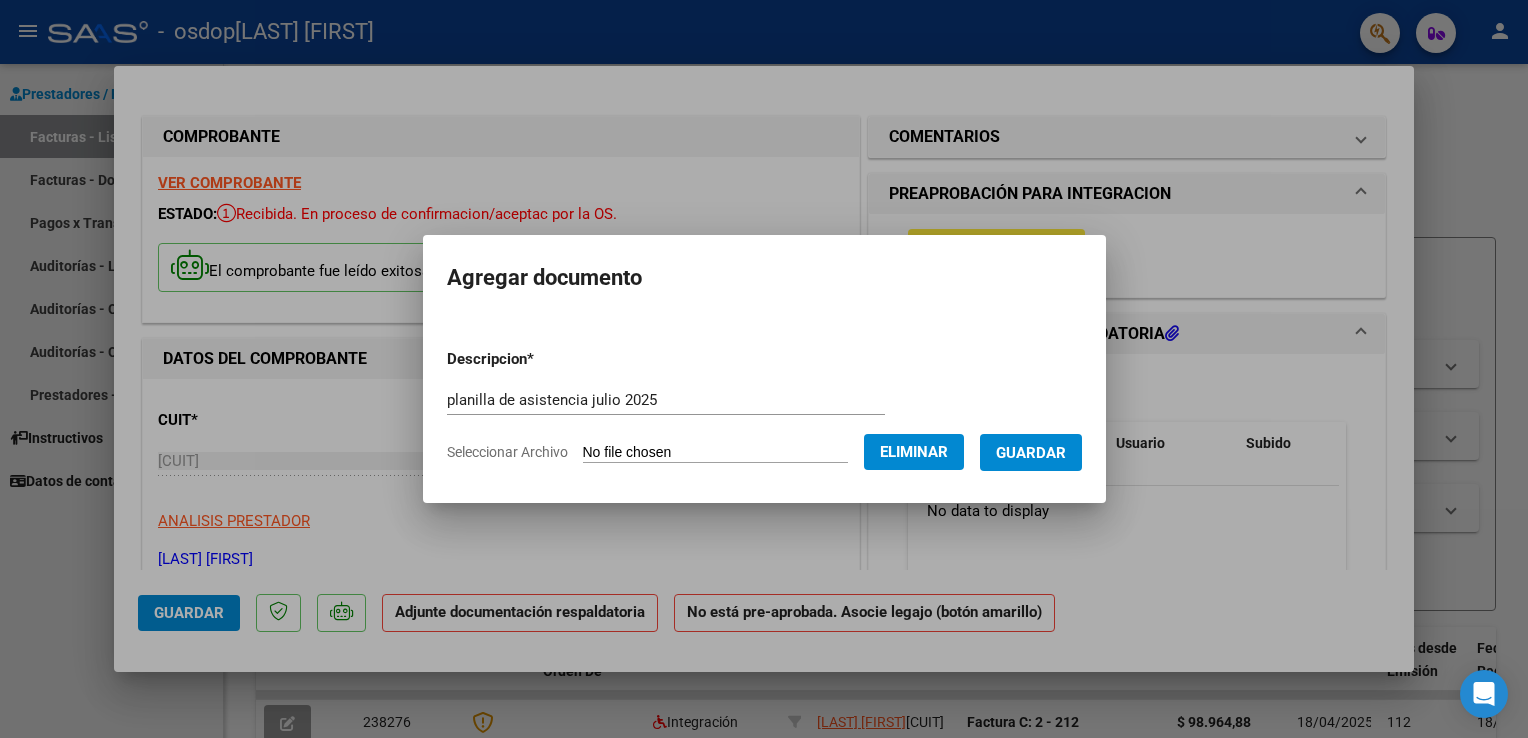 click on "Guardar" at bounding box center [1031, 453] 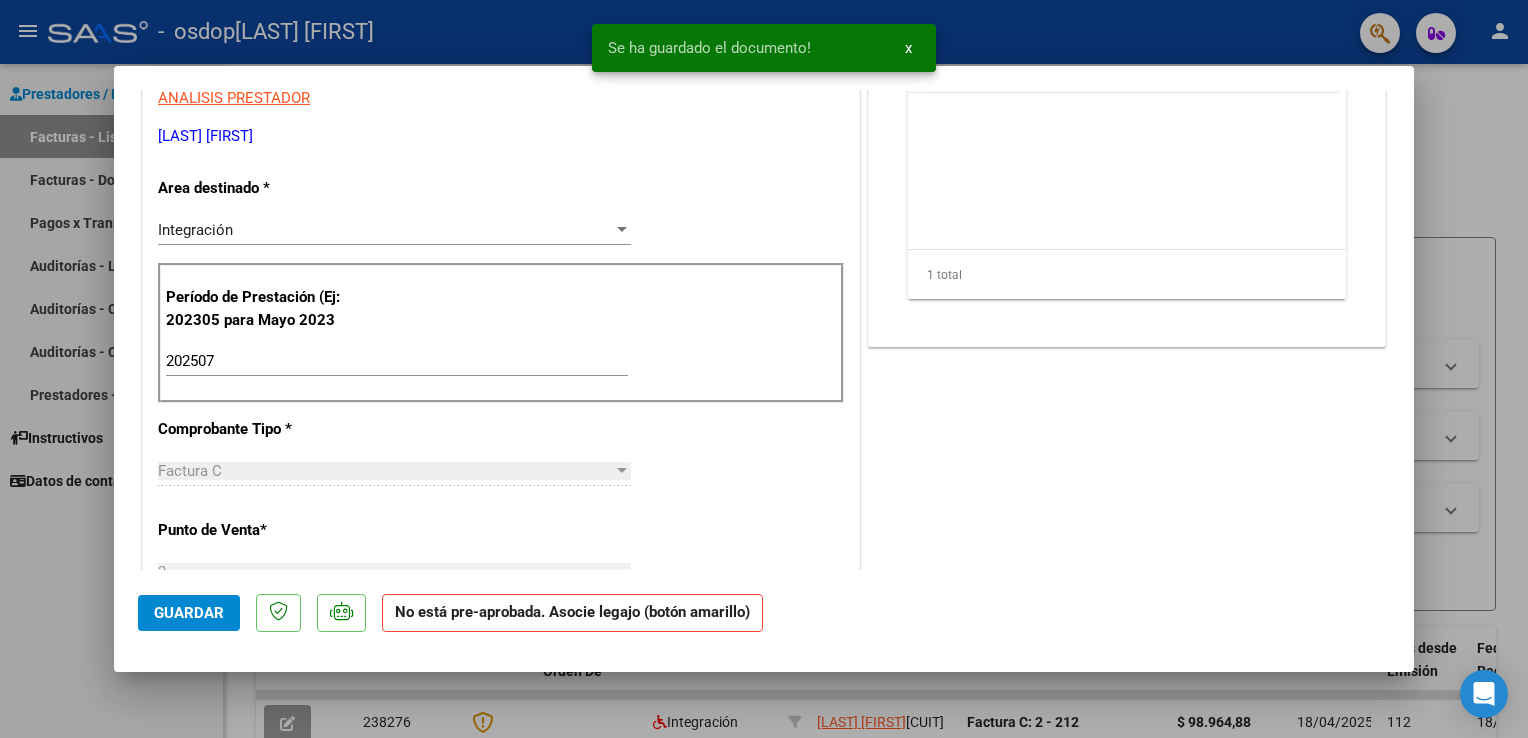 scroll, scrollTop: 520, scrollLeft: 0, axis: vertical 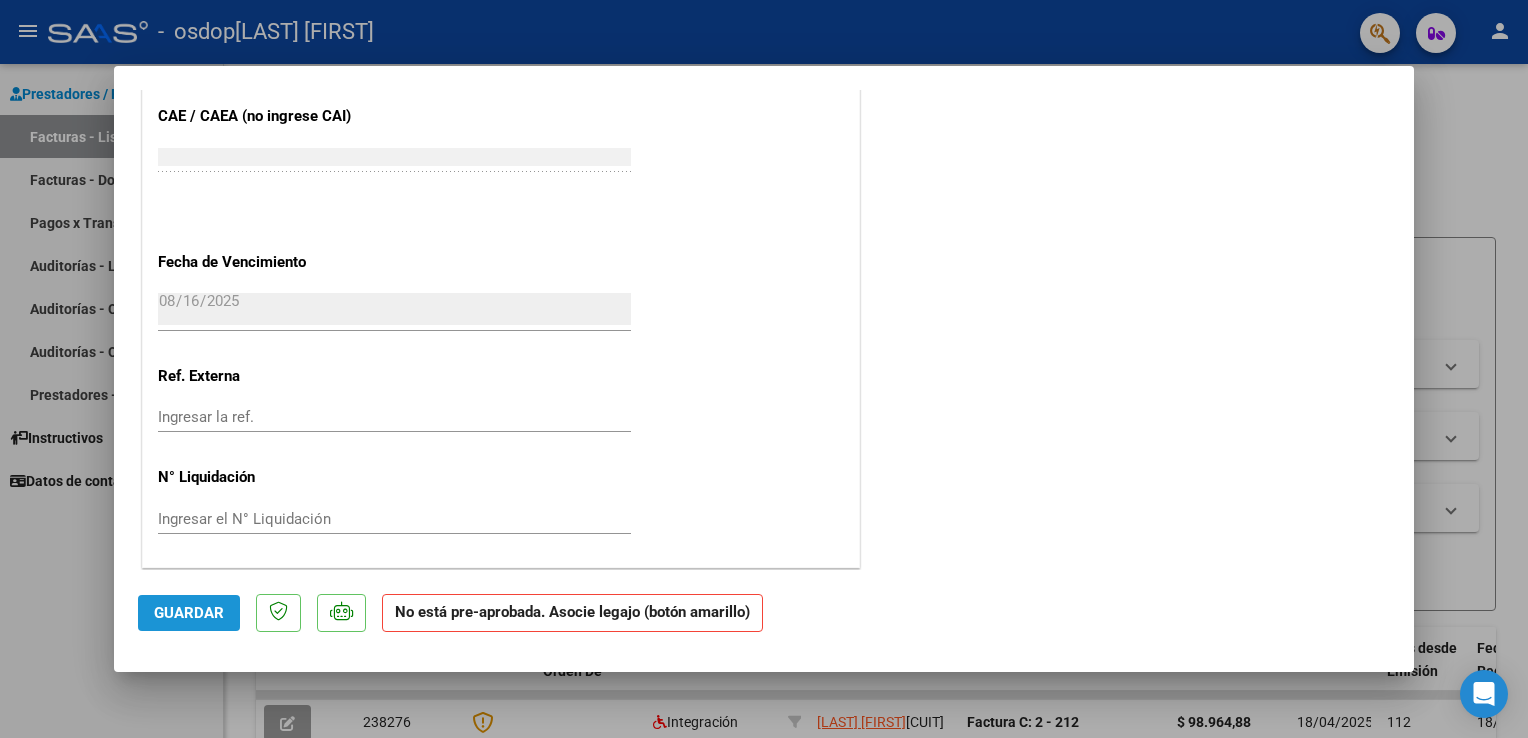 click on "Guardar" 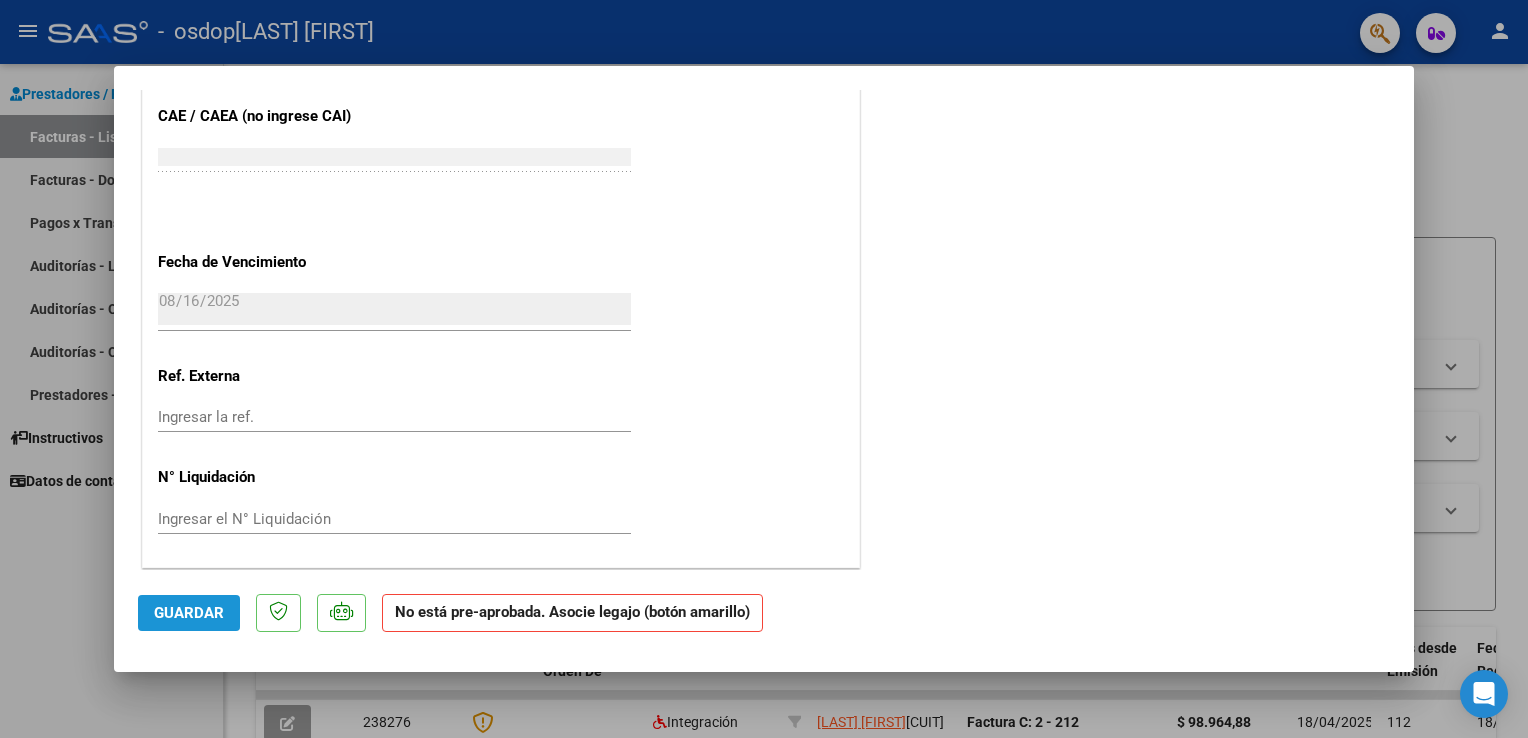 click on "Guardar" 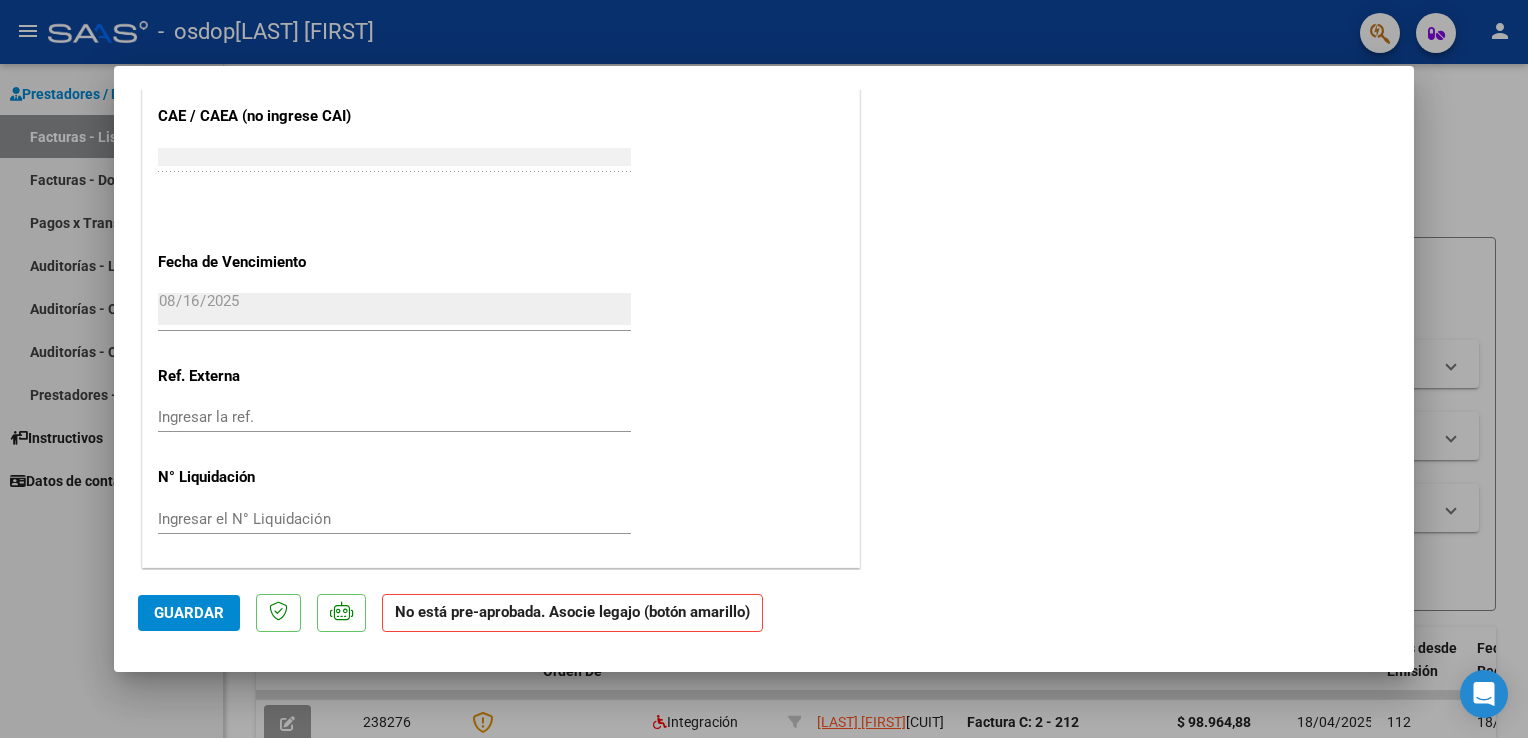 click at bounding box center [764, 369] 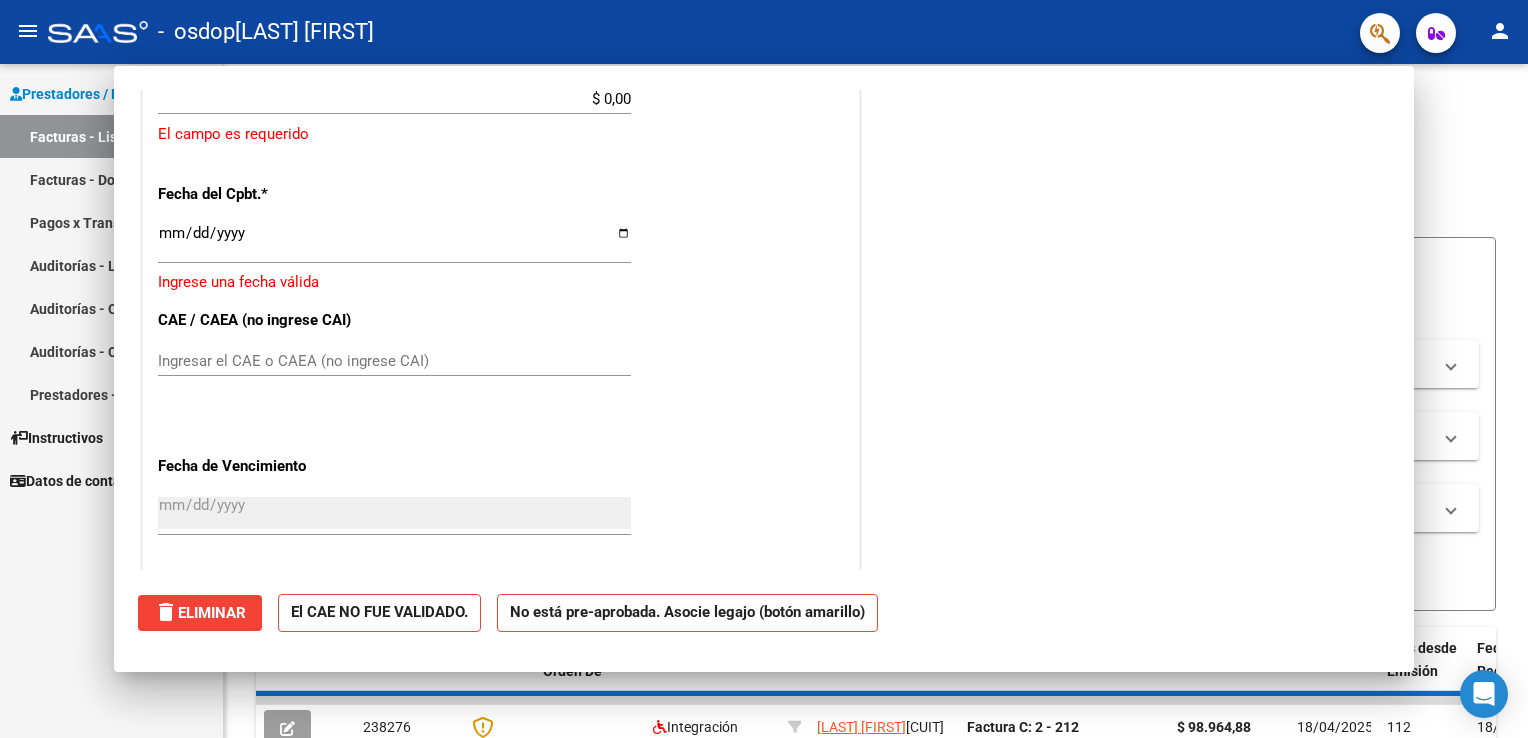 scroll, scrollTop: 0, scrollLeft: 0, axis: both 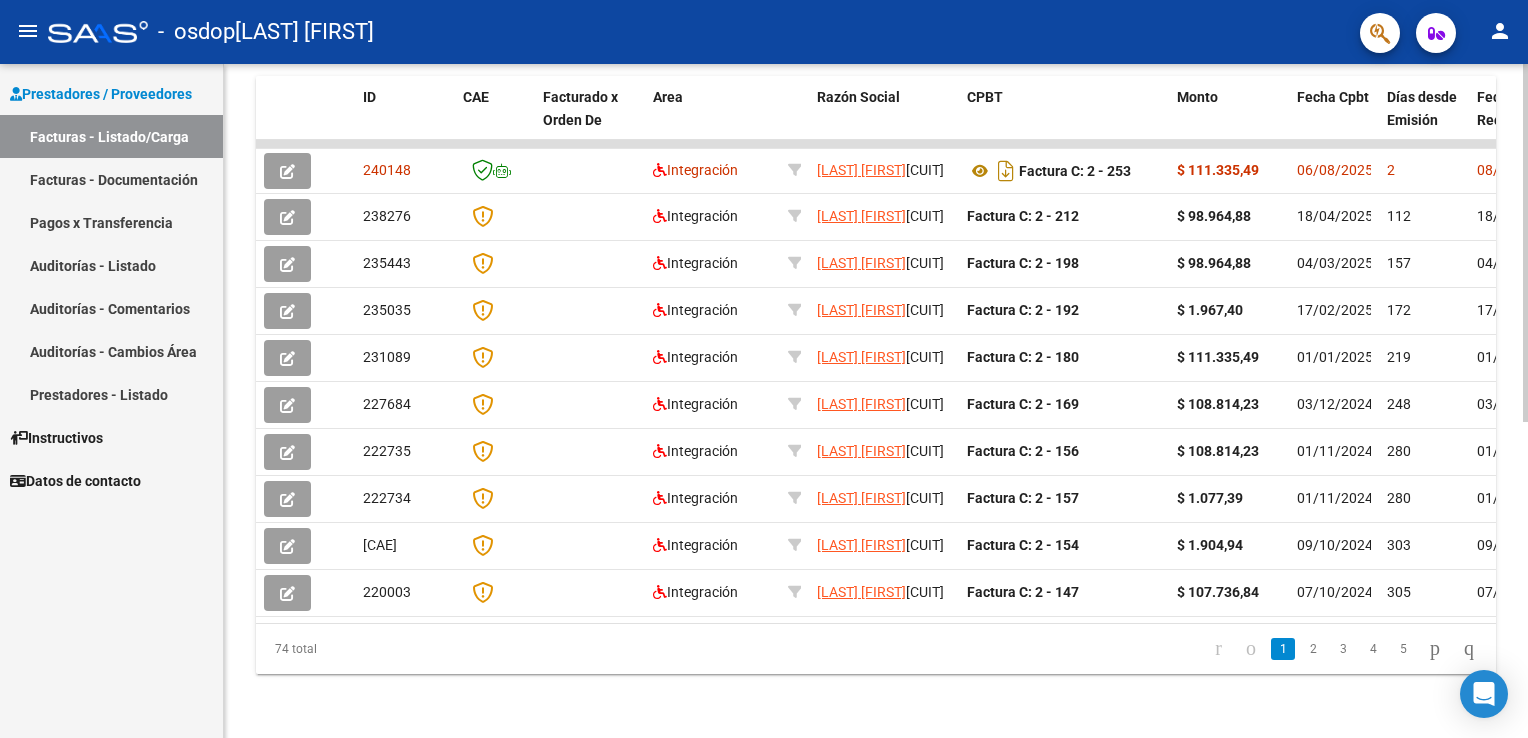 click 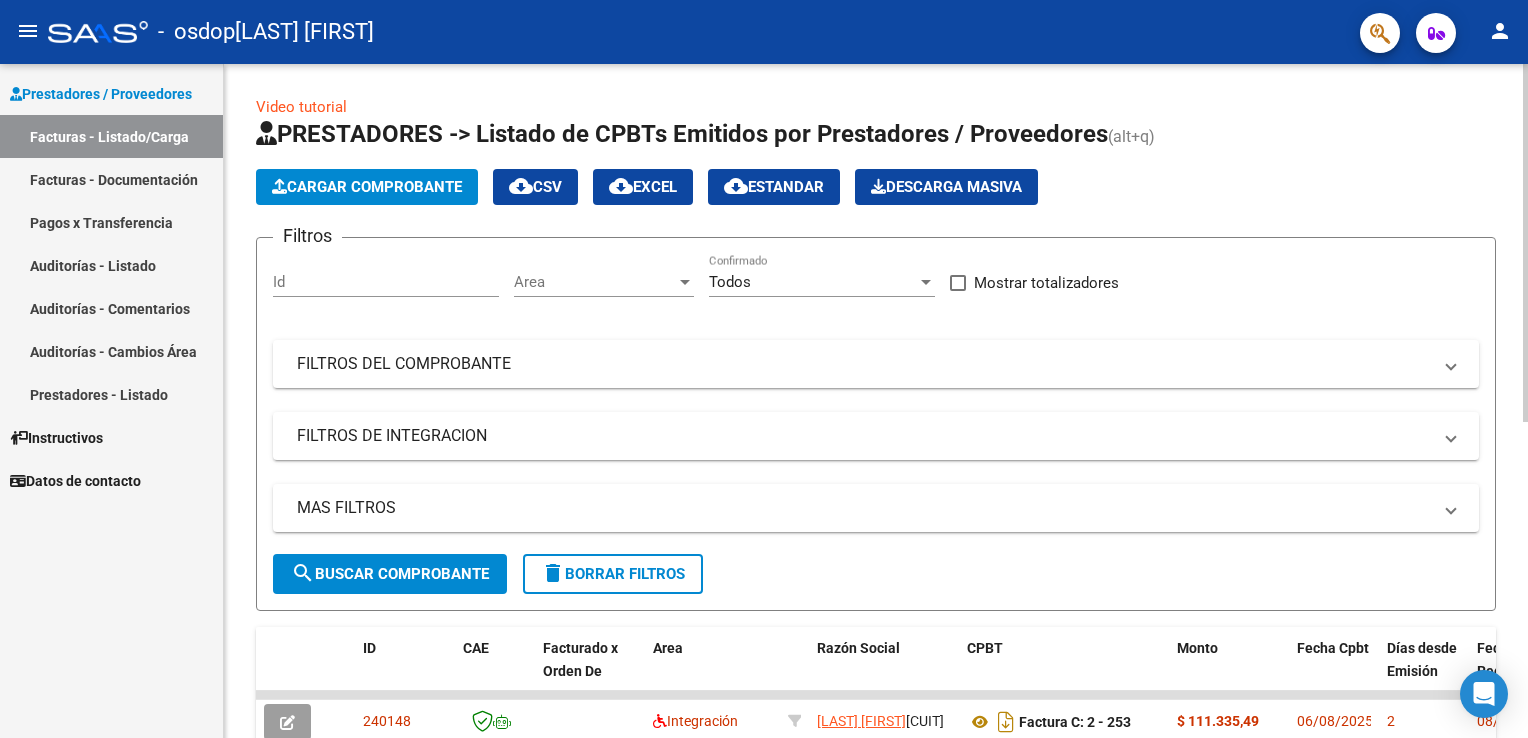 click on "menu -   osdop   - [LAST] [FIRST] person    Prestadores / Proveedores Facturas - Listado/Carga Facturas - Documentación Pagos x Transferencia Auditorías - Listado Auditorías - Comentarios Auditorías - Cambios Área Prestadores - Listado    Instructivos    Datos de contacto  Video tutorial   PRESTADORES -> Listado de CPBTs Emitidos por Prestadores / Proveedores (alt+q)   Cargar Comprobante
cloud_download  CSV  cloud_download  EXCEL  cloud_download  Estandar   Descarga Masiva
Filtros Id Area Area Todos Confirmado   Mostrar totalizadores   FILTROS DEL COMPROBANTE  Comprobante Tipo Comprobante Tipo Start date – End date Fec. Comprobante Desde / Hasta Días Emisión Desde(cant. días) Días Emisión Hasta(cant. días) CUIT / Razón Social Pto. Venta Nro. Comprobante Código SSS CAE Válido CAE Válido Todos Cargado Módulo Hosp. Todos Tiene facturacion Apócrifa Hospital Refes  FILTROS DE INTEGRACION  Período De Prestación Campos del Archivo de Rendición Devuelto x SSS (dr_envio) Todos –" at bounding box center (764, 369) 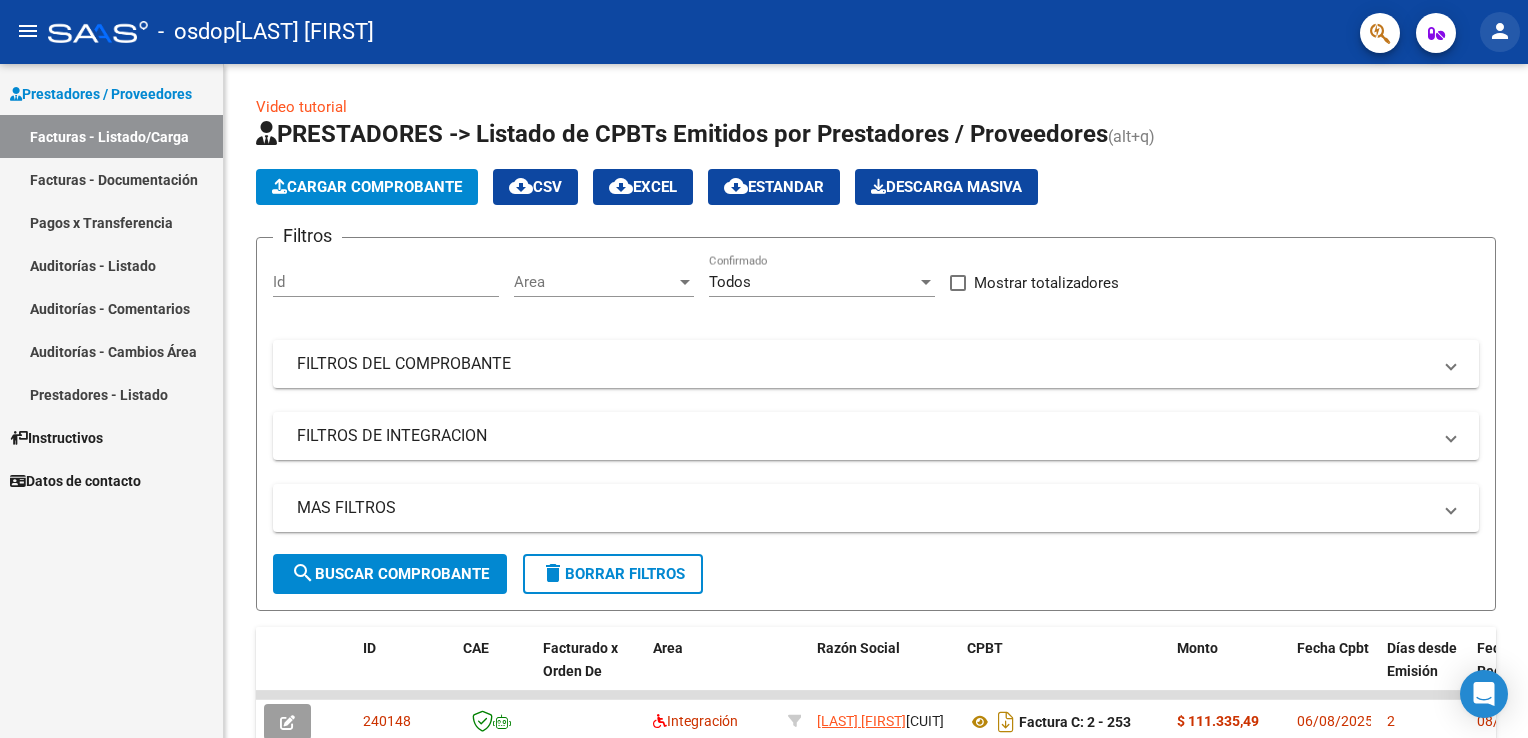 click on "person" 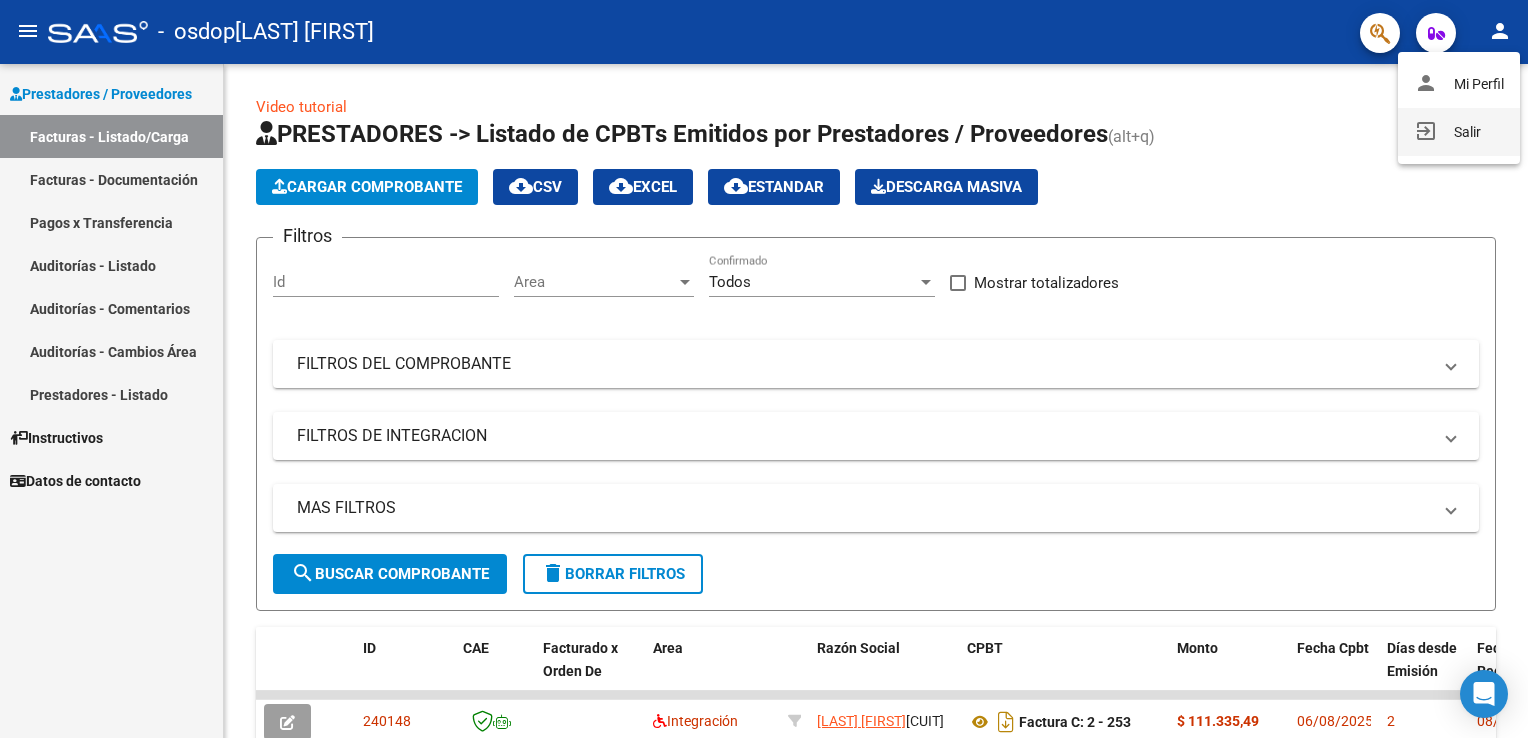 click on "exit_to_app  Salir" at bounding box center [1459, 132] 